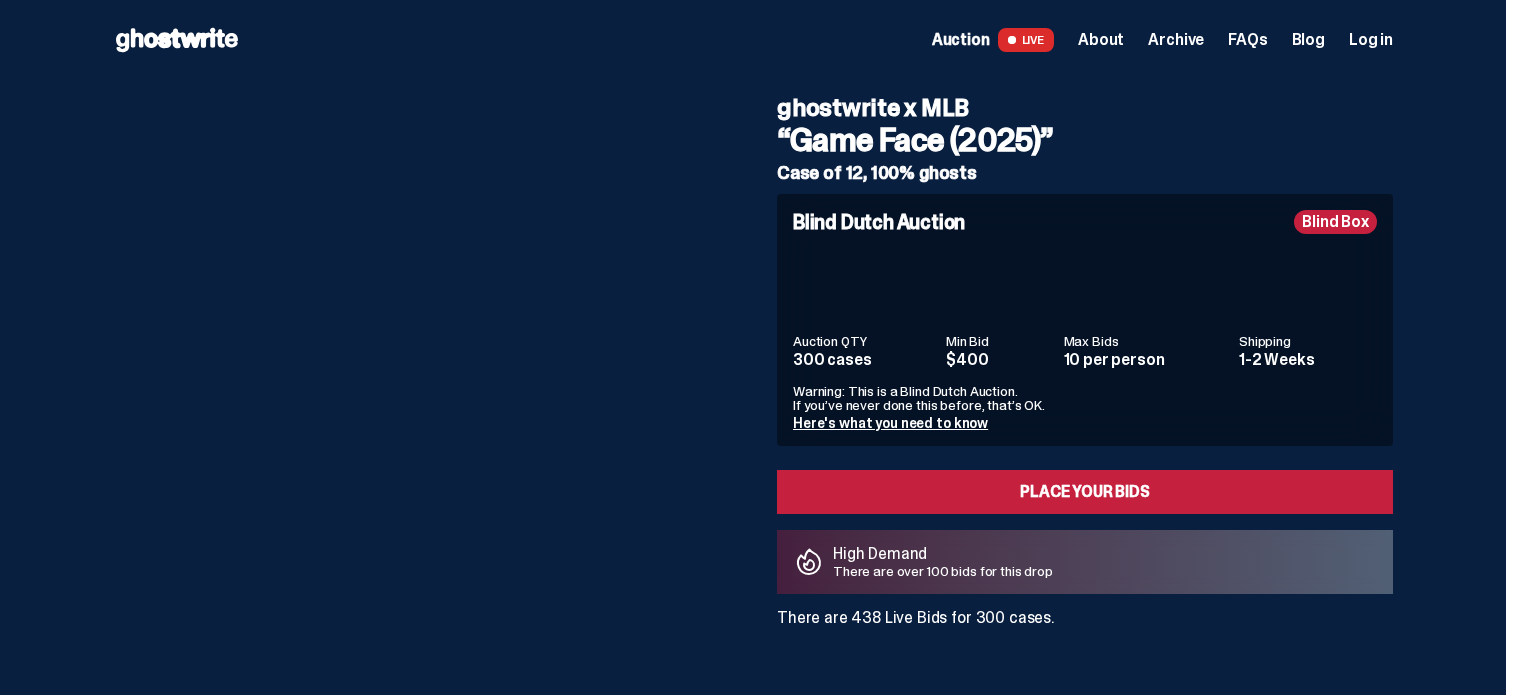 scroll, scrollTop: 0, scrollLeft: 0, axis: both 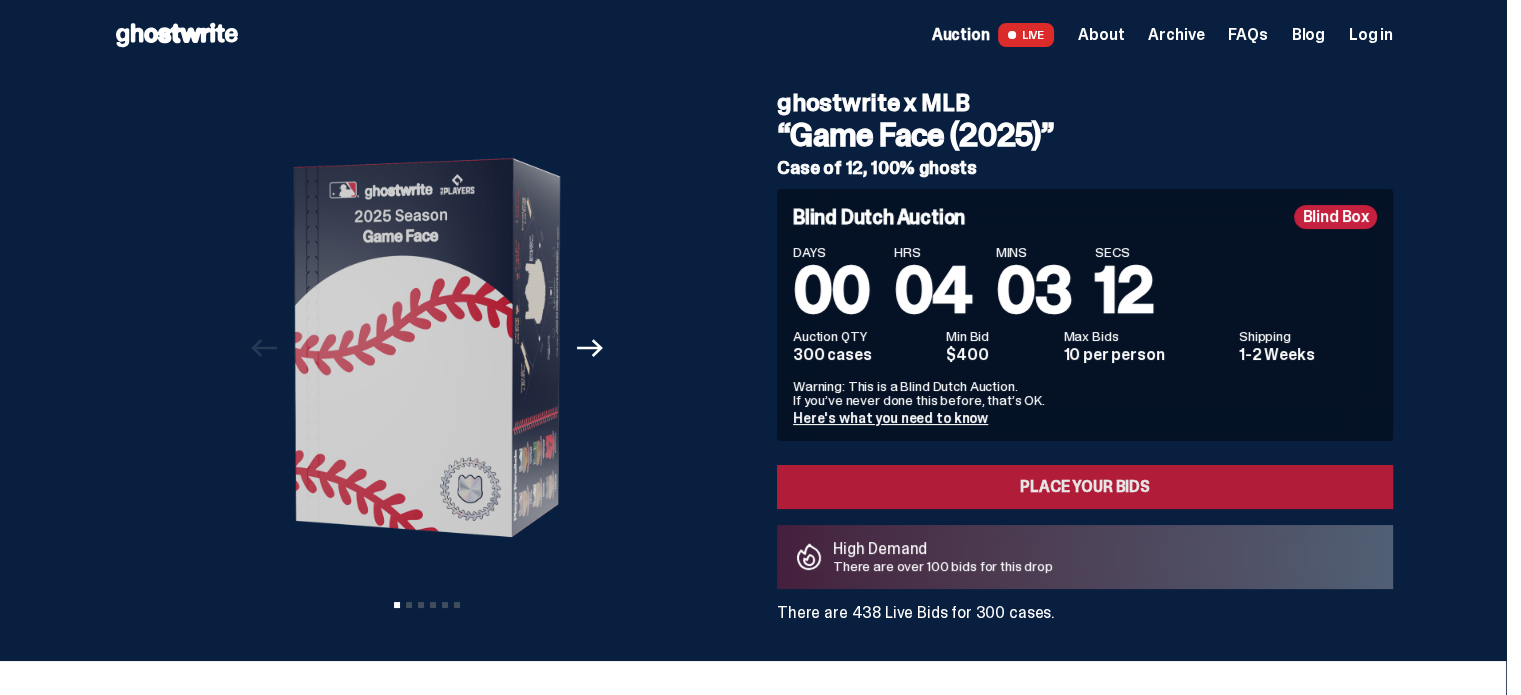 click on "Place your Bids" at bounding box center [1085, 487] 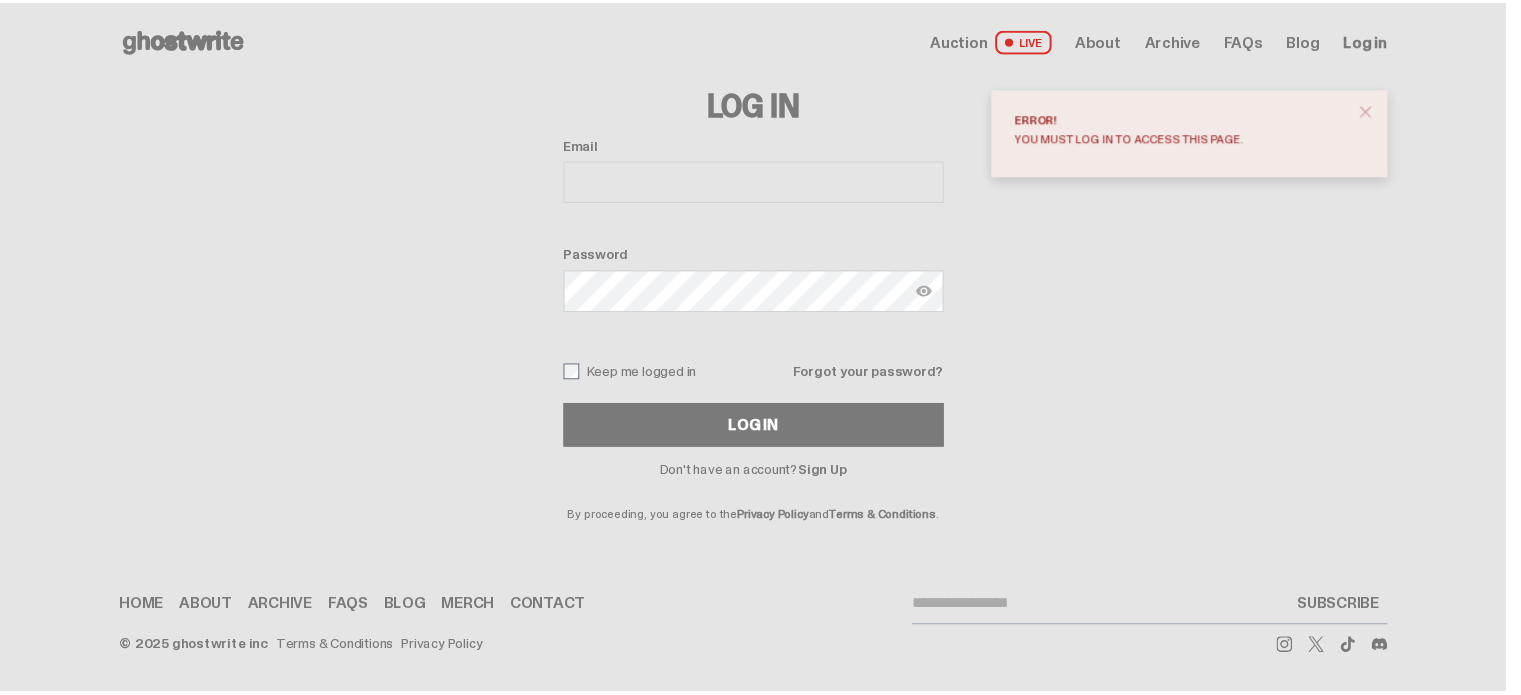 scroll, scrollTop: 0, scrollLeft: 0, axis: both 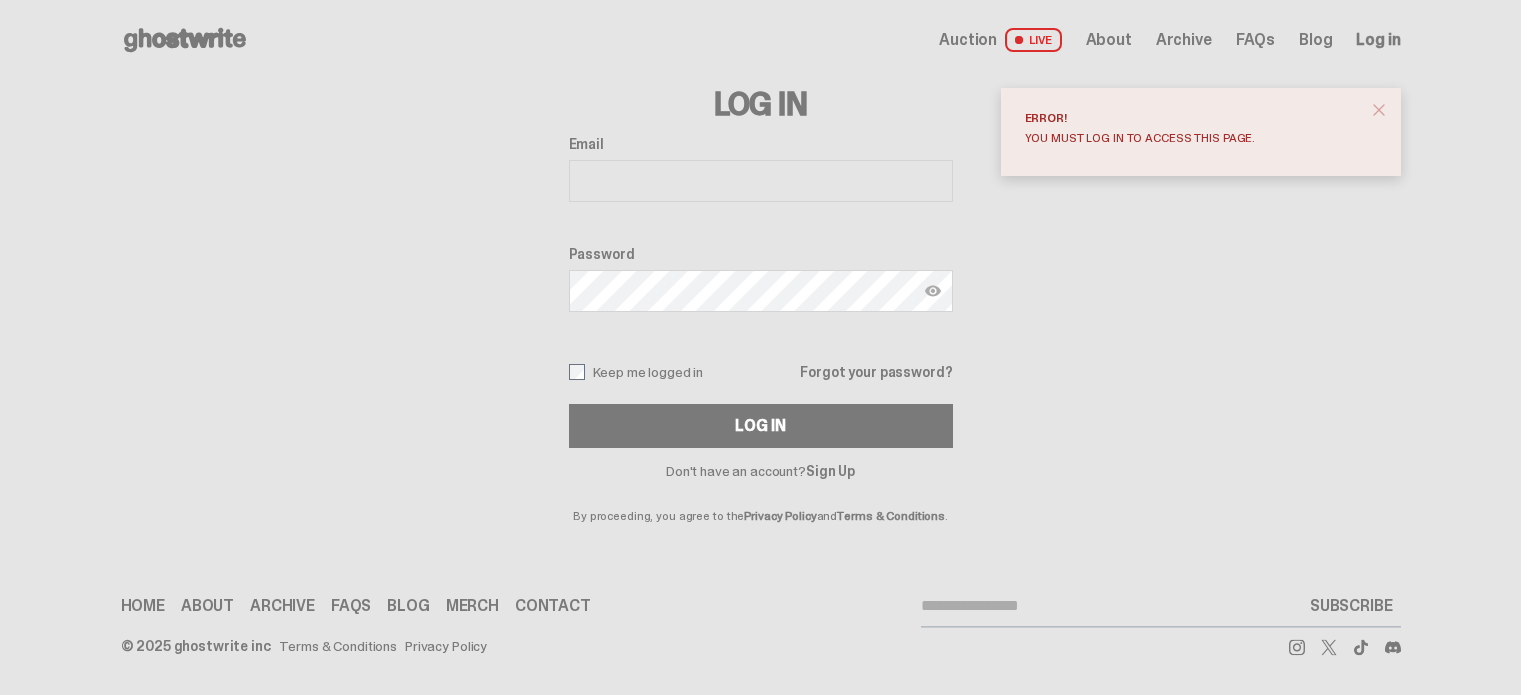 click on "Email" at bounding box center (761, 181) 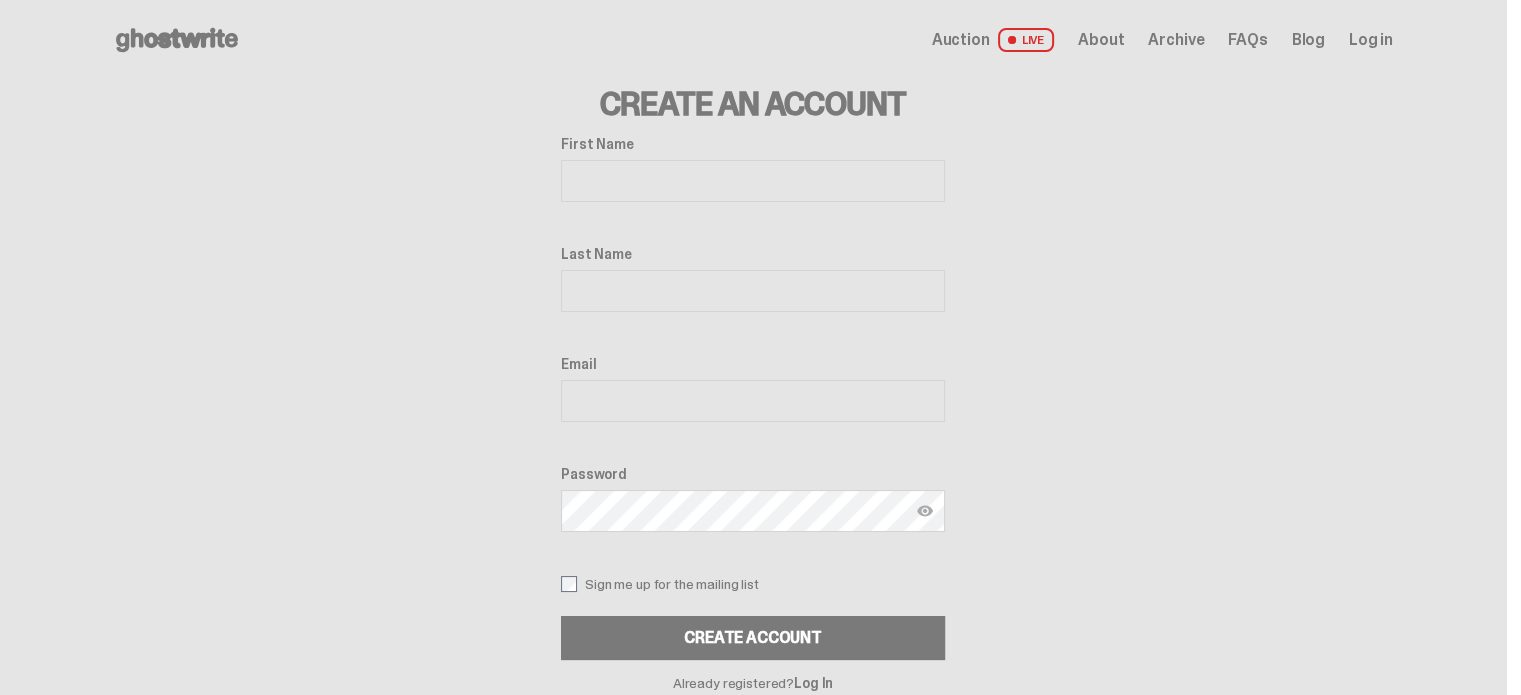 click on "First Name" at bounding box center (753, 181) 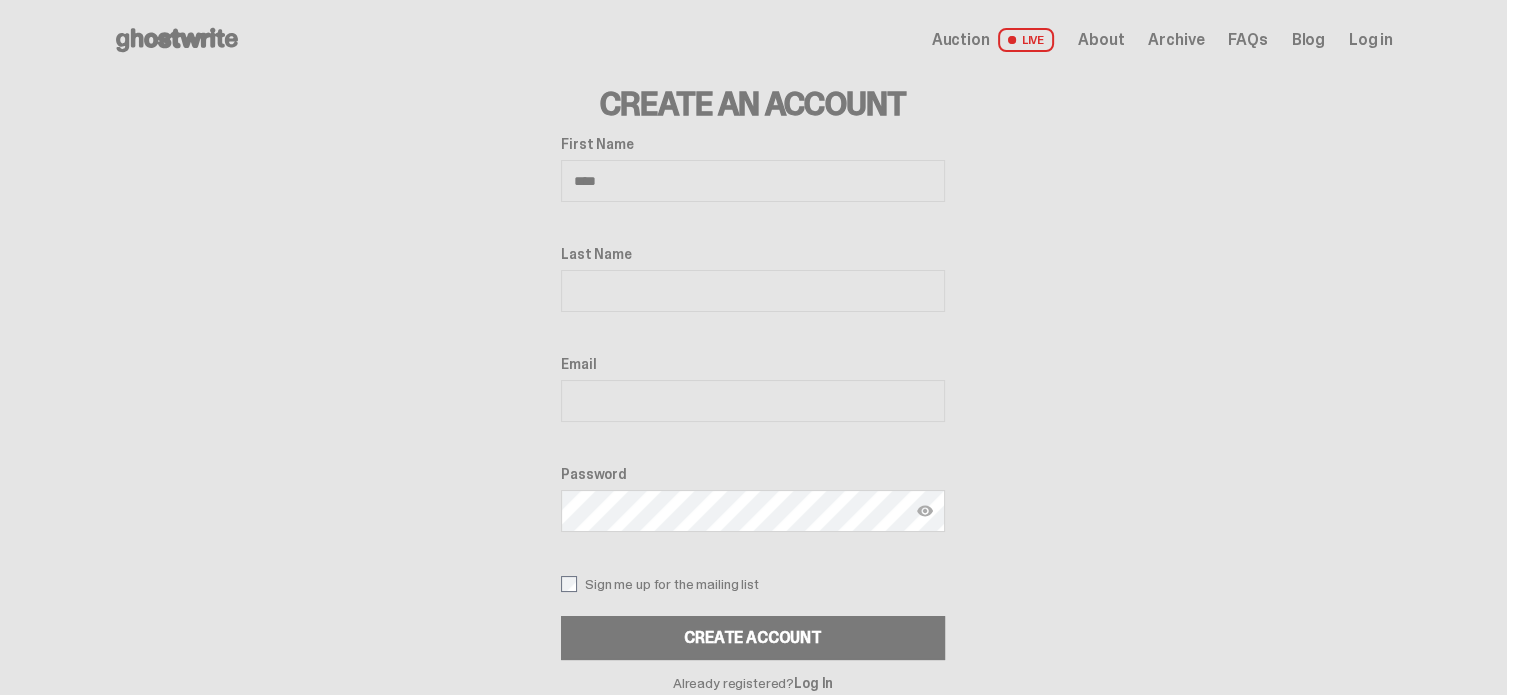 type on "*******" 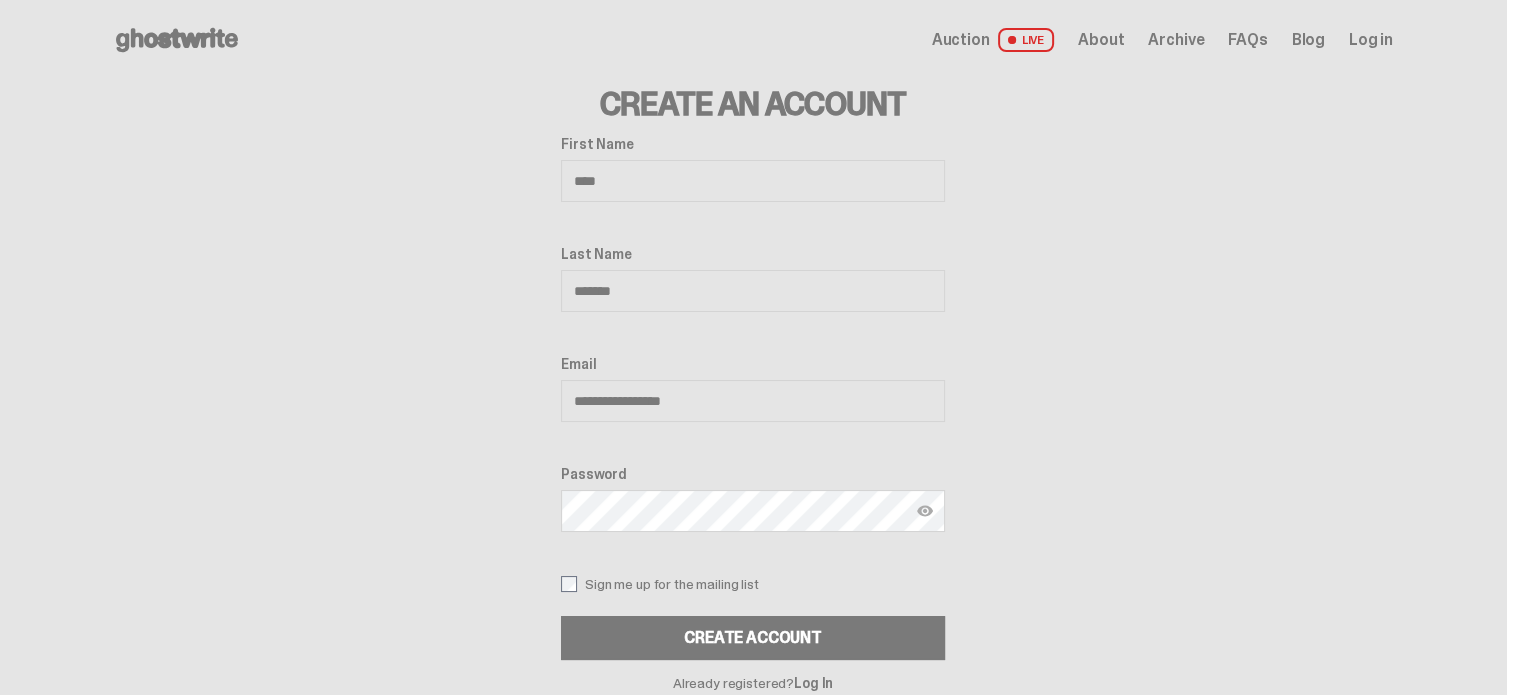 type on "**********" 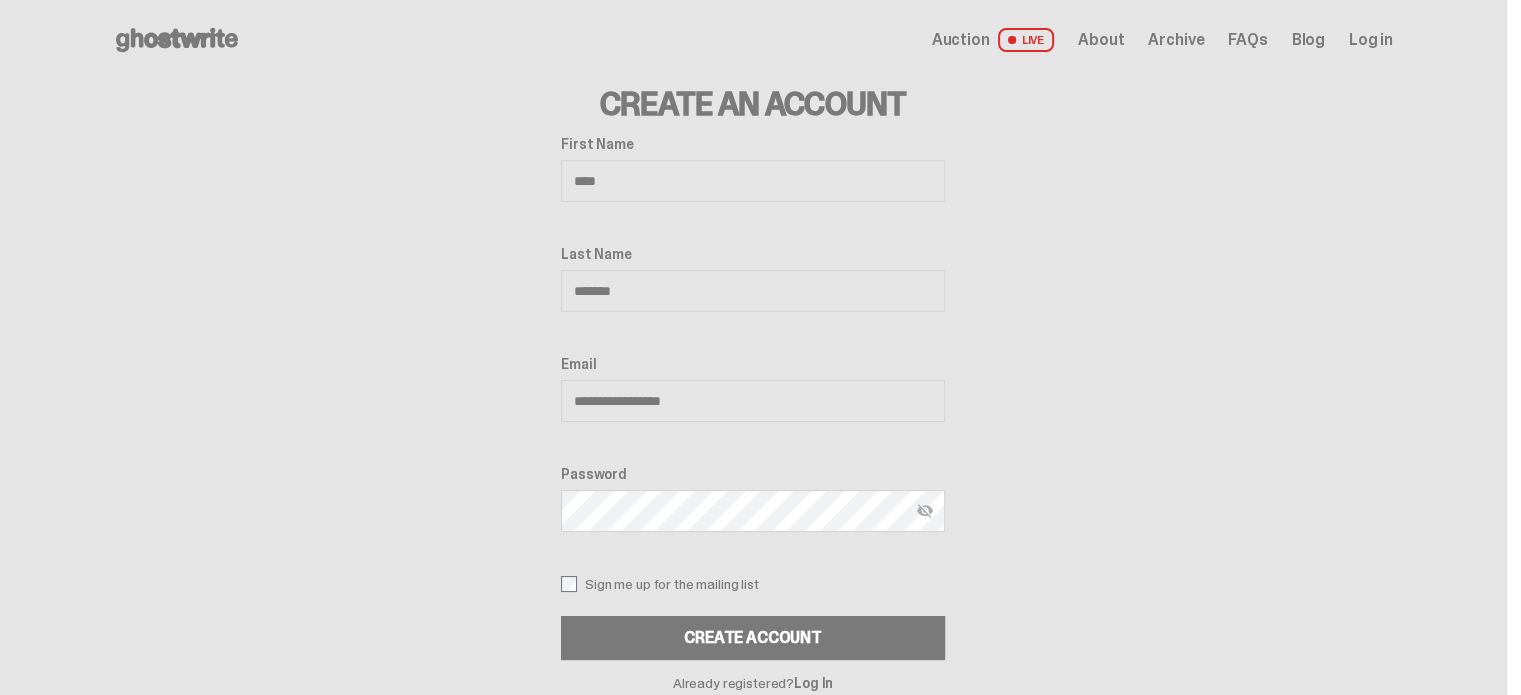 click on "Sign me up for the mailing list" at bounding box center [753, 584] 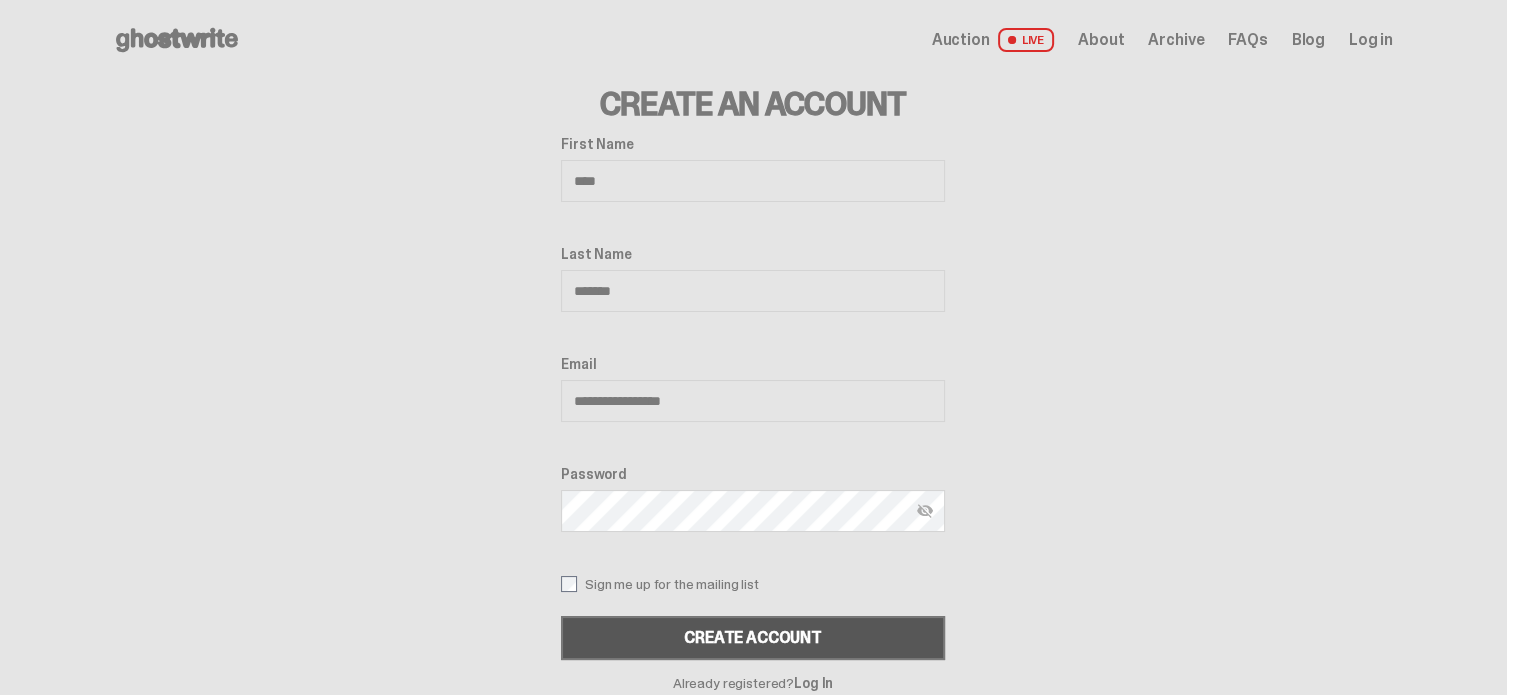 click on "Create Account" at bounding box center (753, 638) 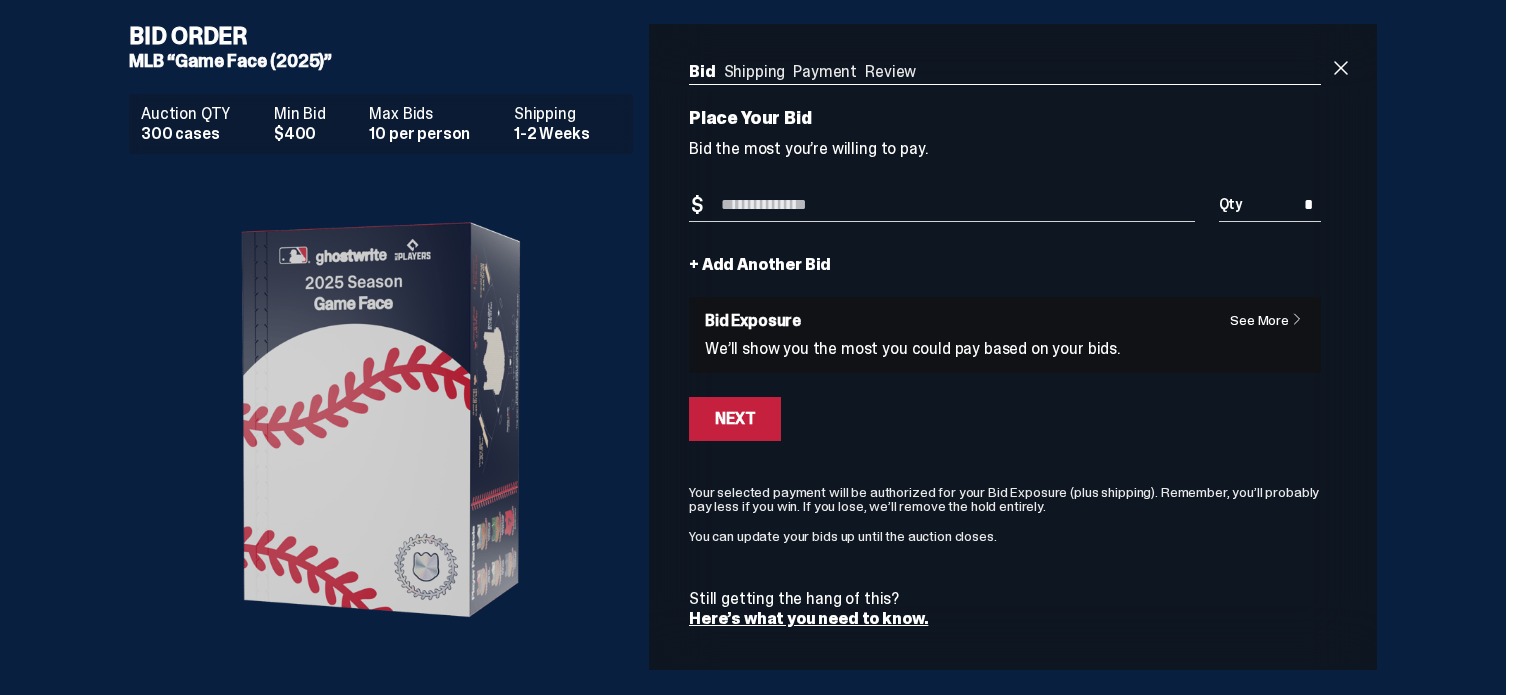 scroll, scrollTop: 0, scrollLeft: 0, axis: both 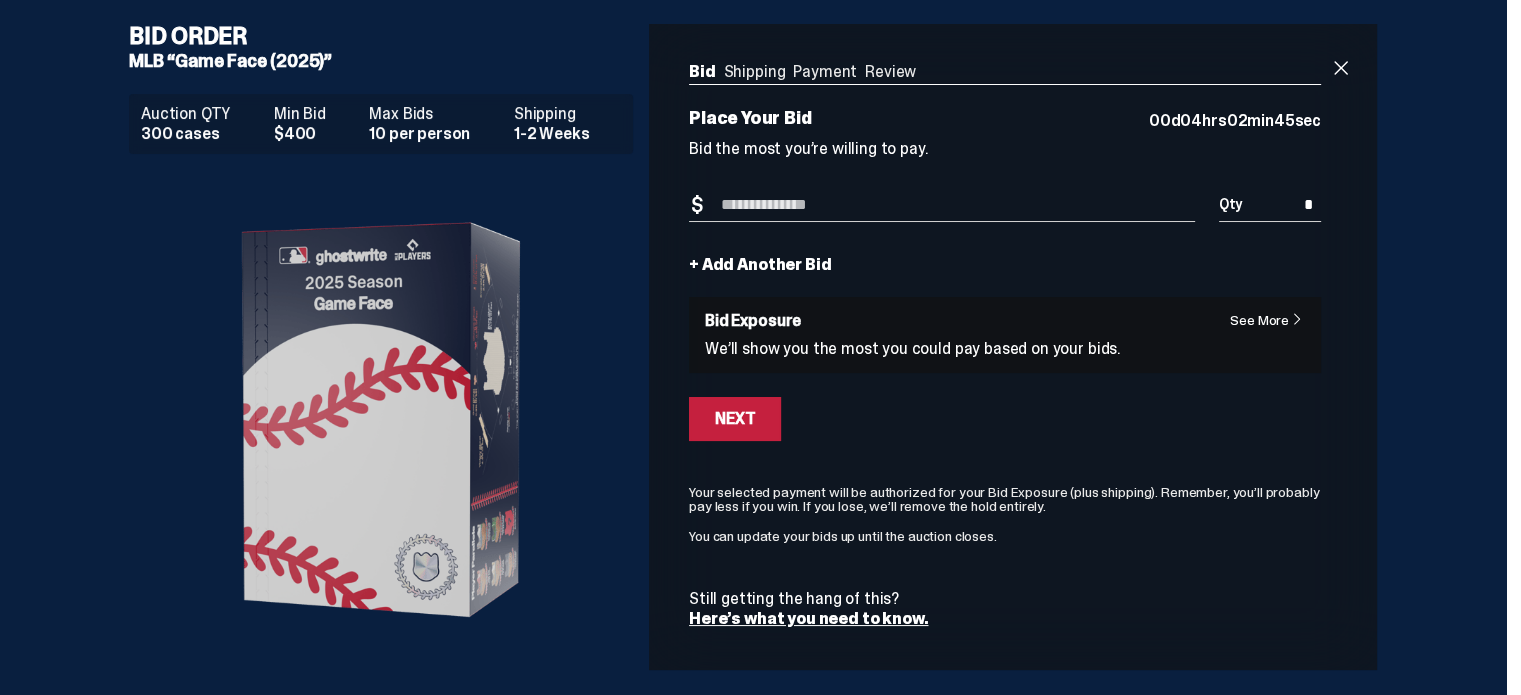 click on "We’ll show you the most you could pay based on your bids." at bounding box center [1005, 349] 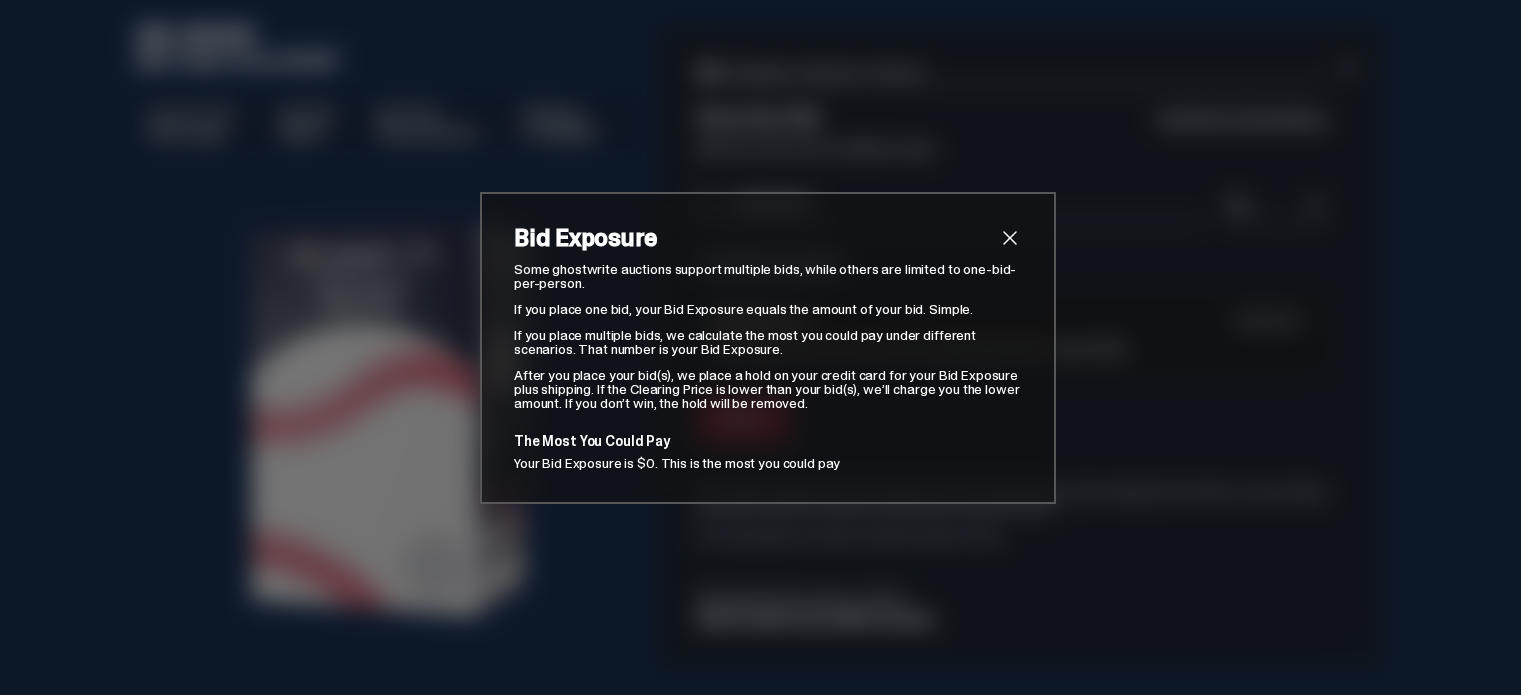 click at bounding box center (1010, 238) 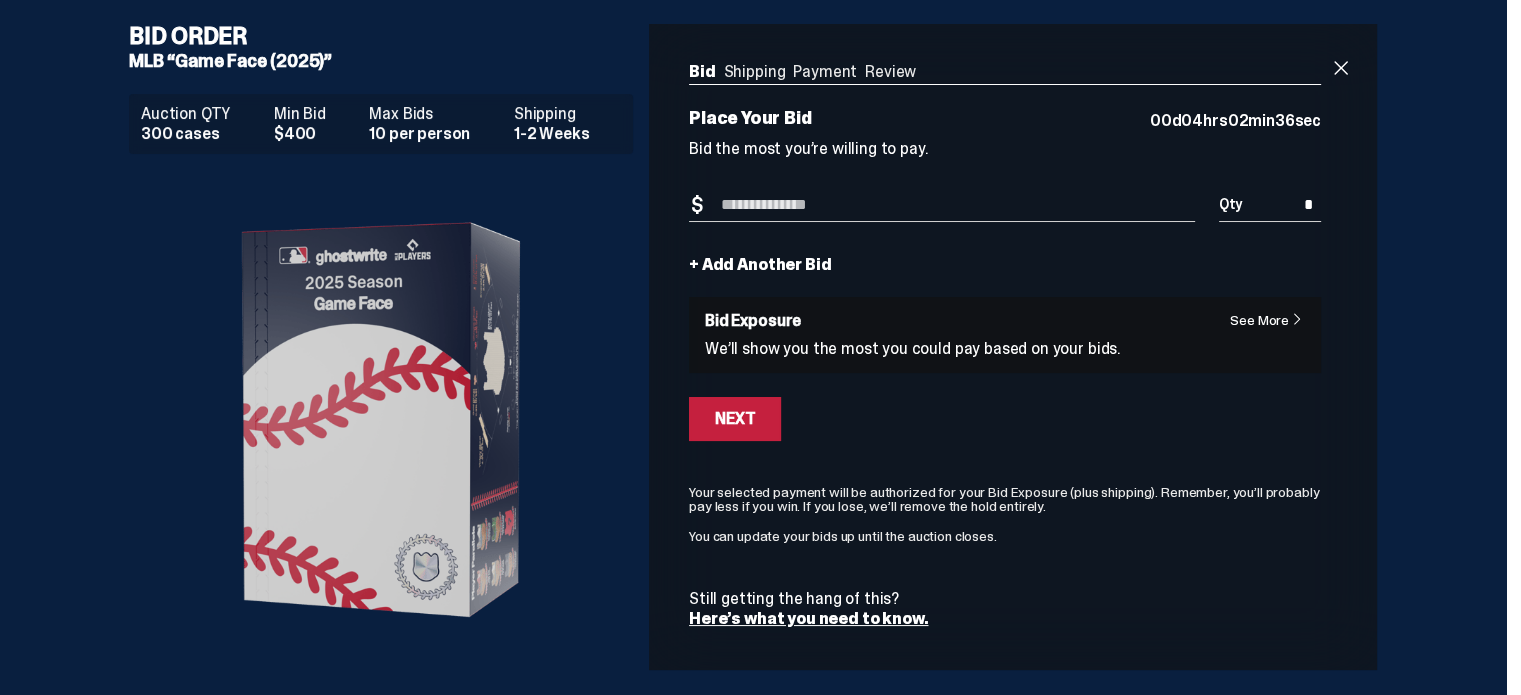 click on "Bid Amount" at bounding box center (942, 205) 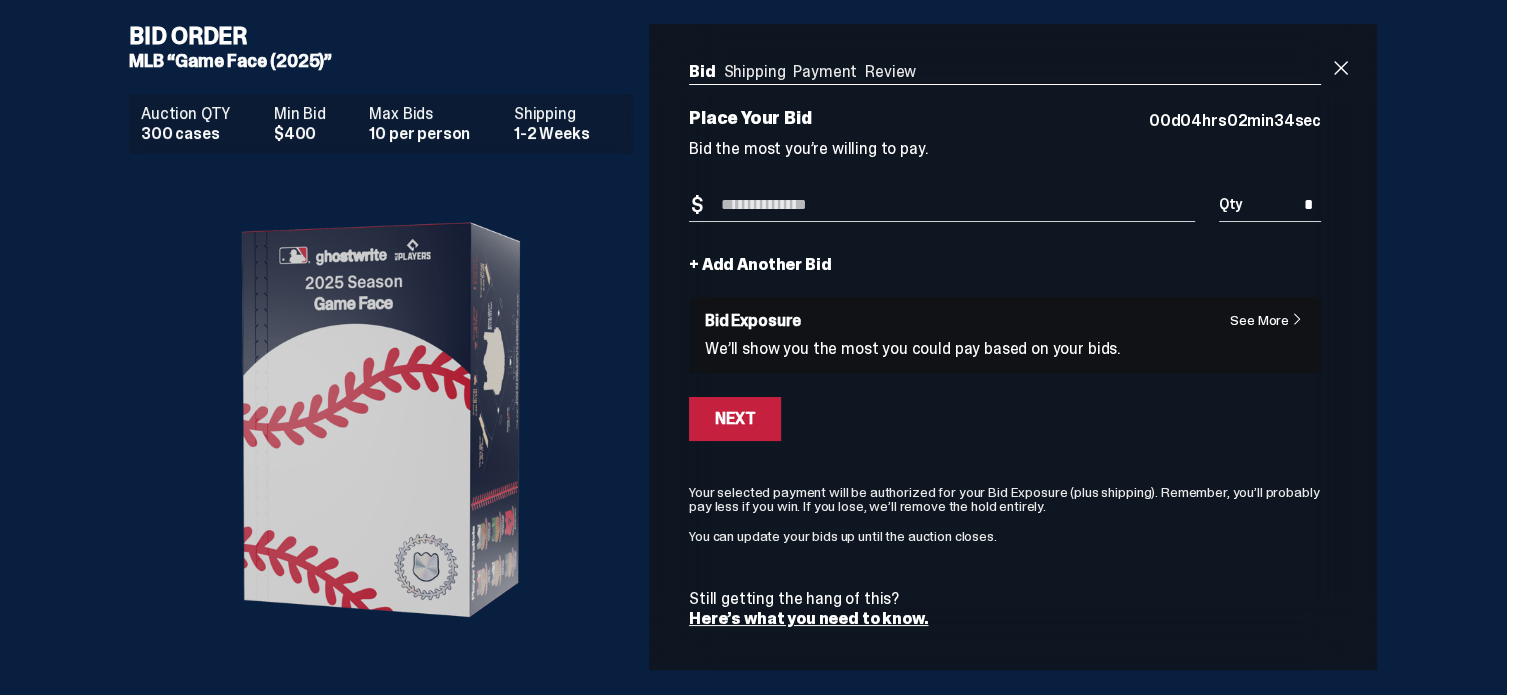 type on "*" 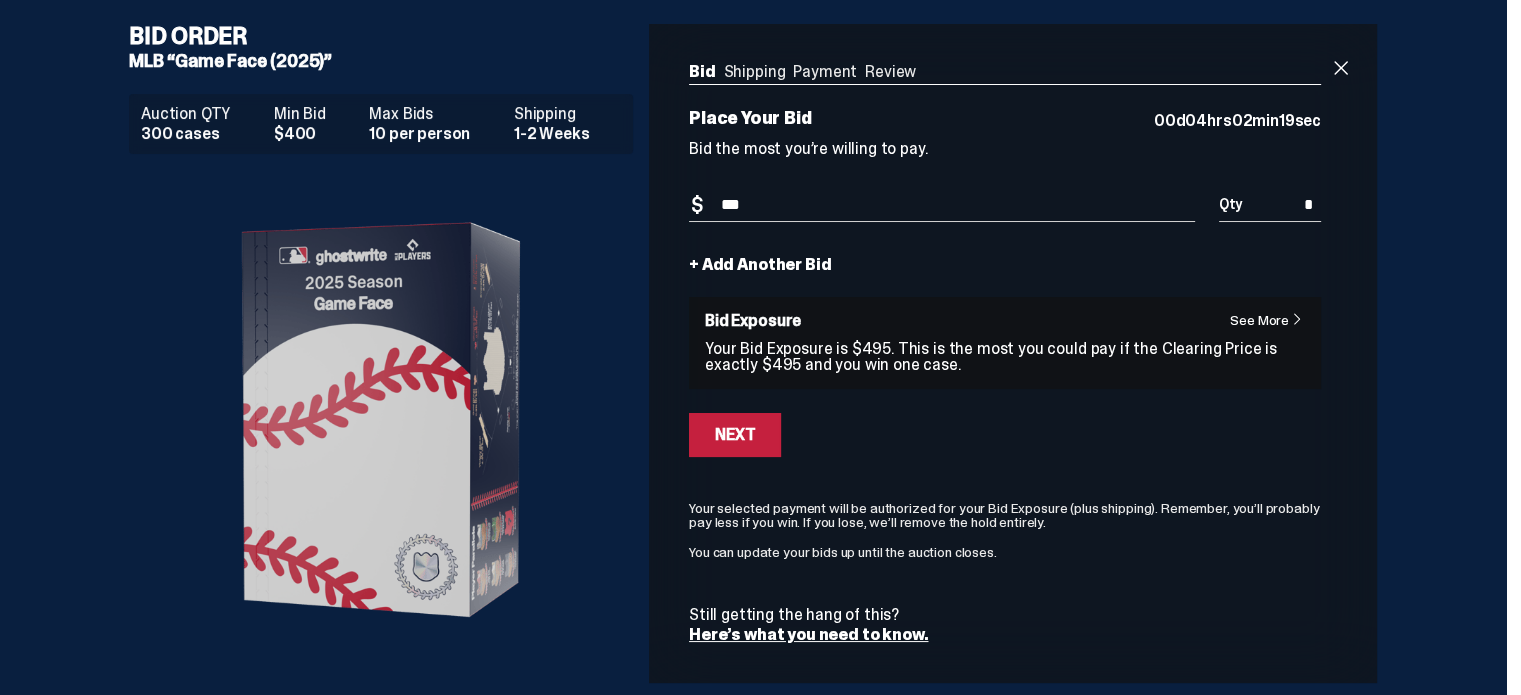 type on "***" 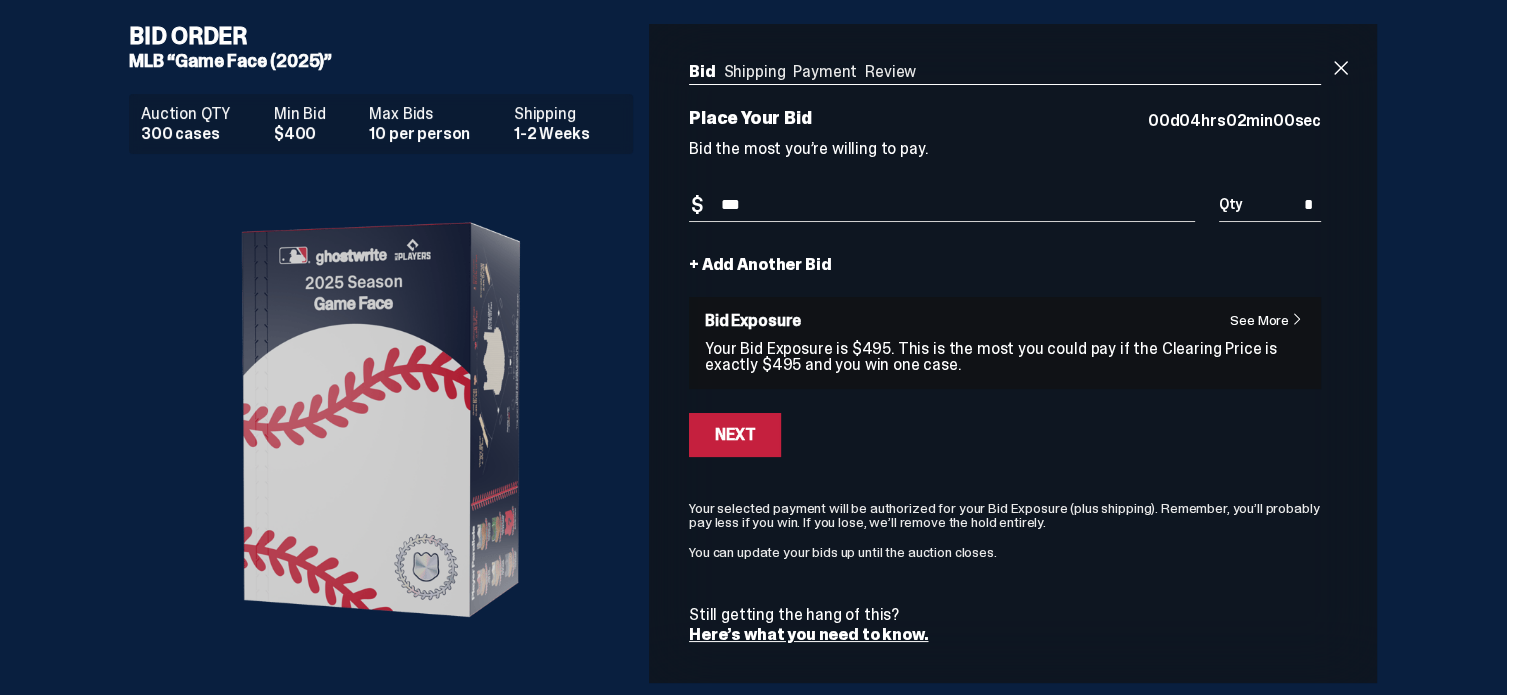 click on "*" at bounding box center (1270, 205) 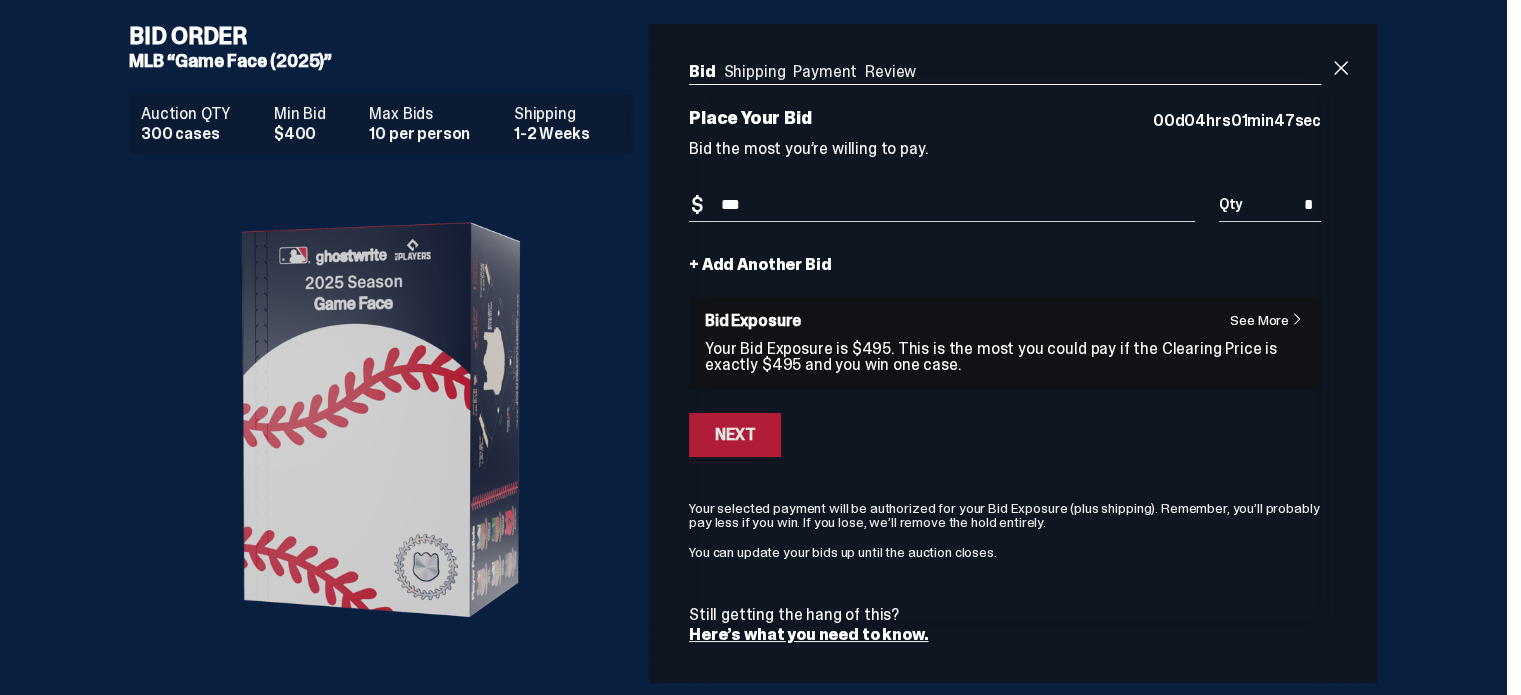 click on "Next" at bounding box center [735, 435] 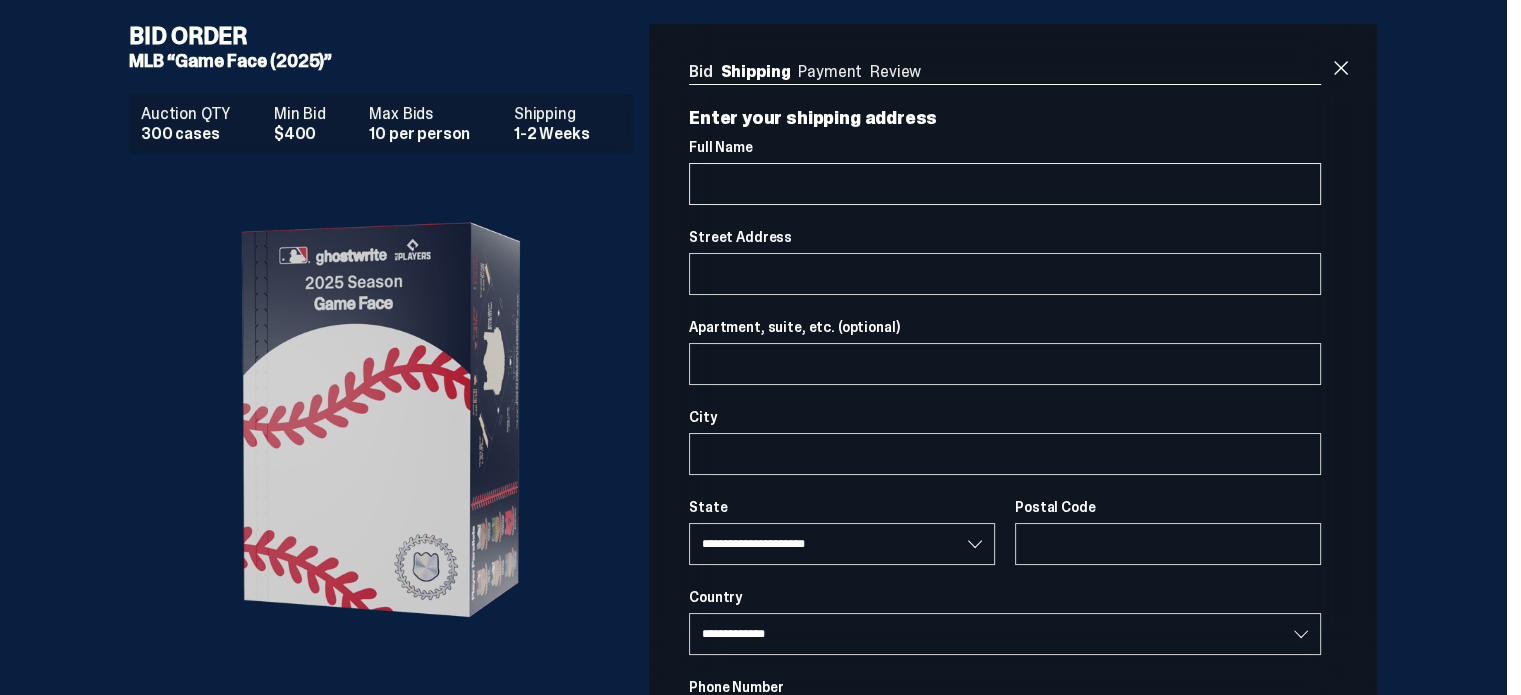 click on "Full Name" at bounding box center [1005, 184] 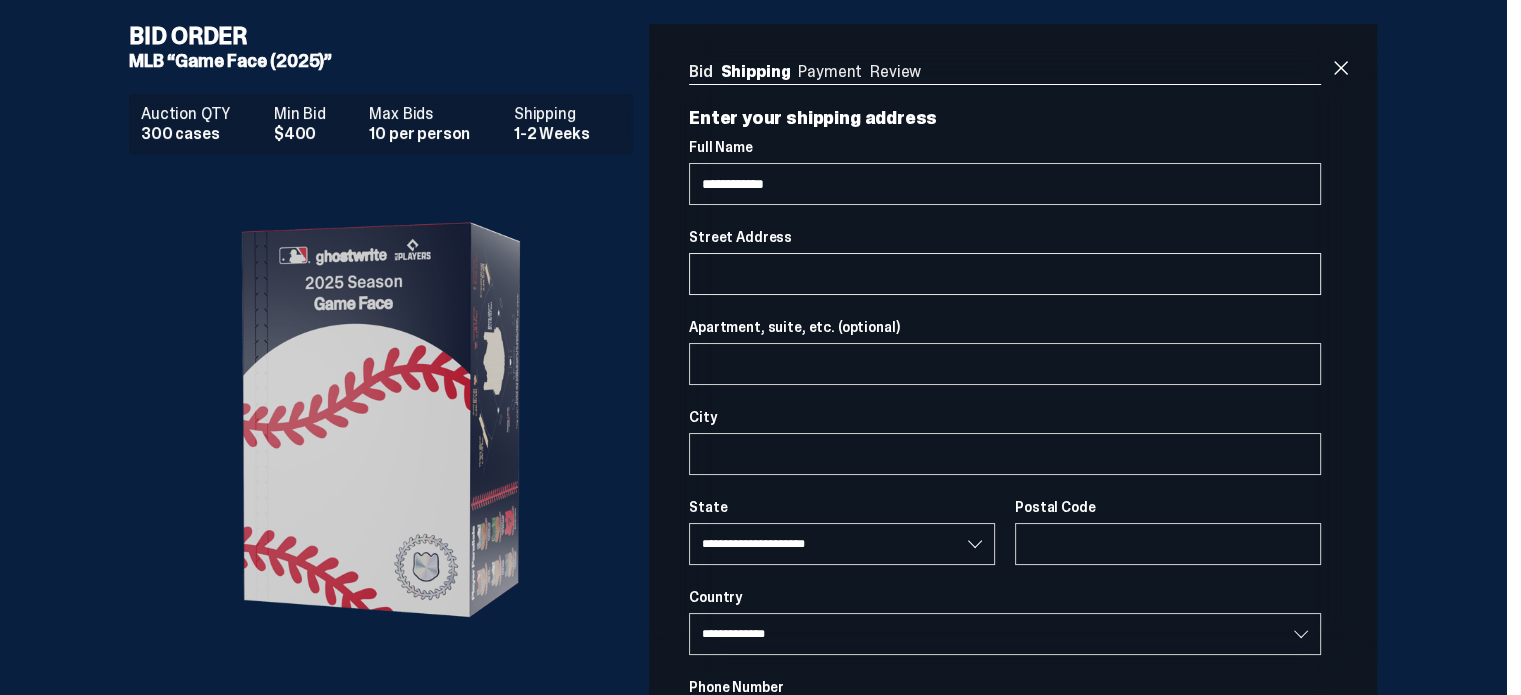 type on "**********" 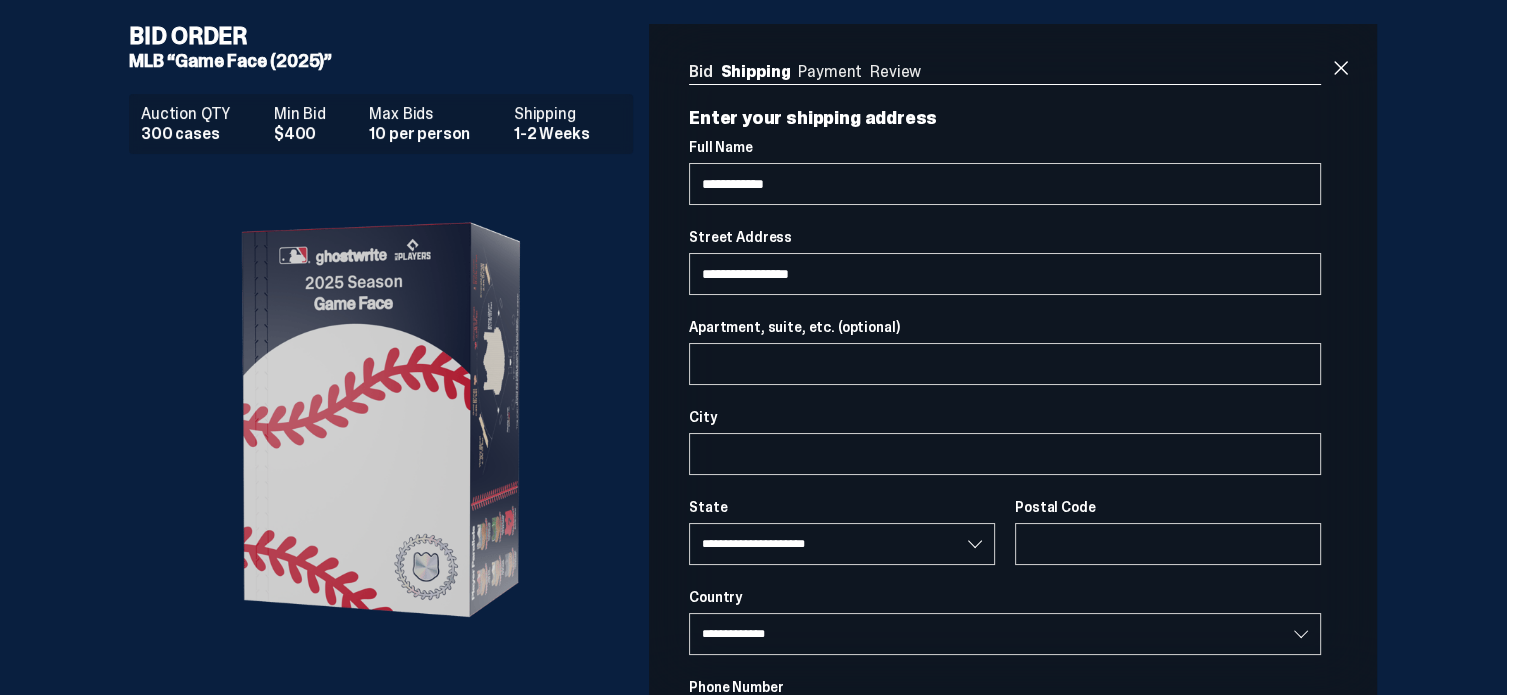 type on "**********" 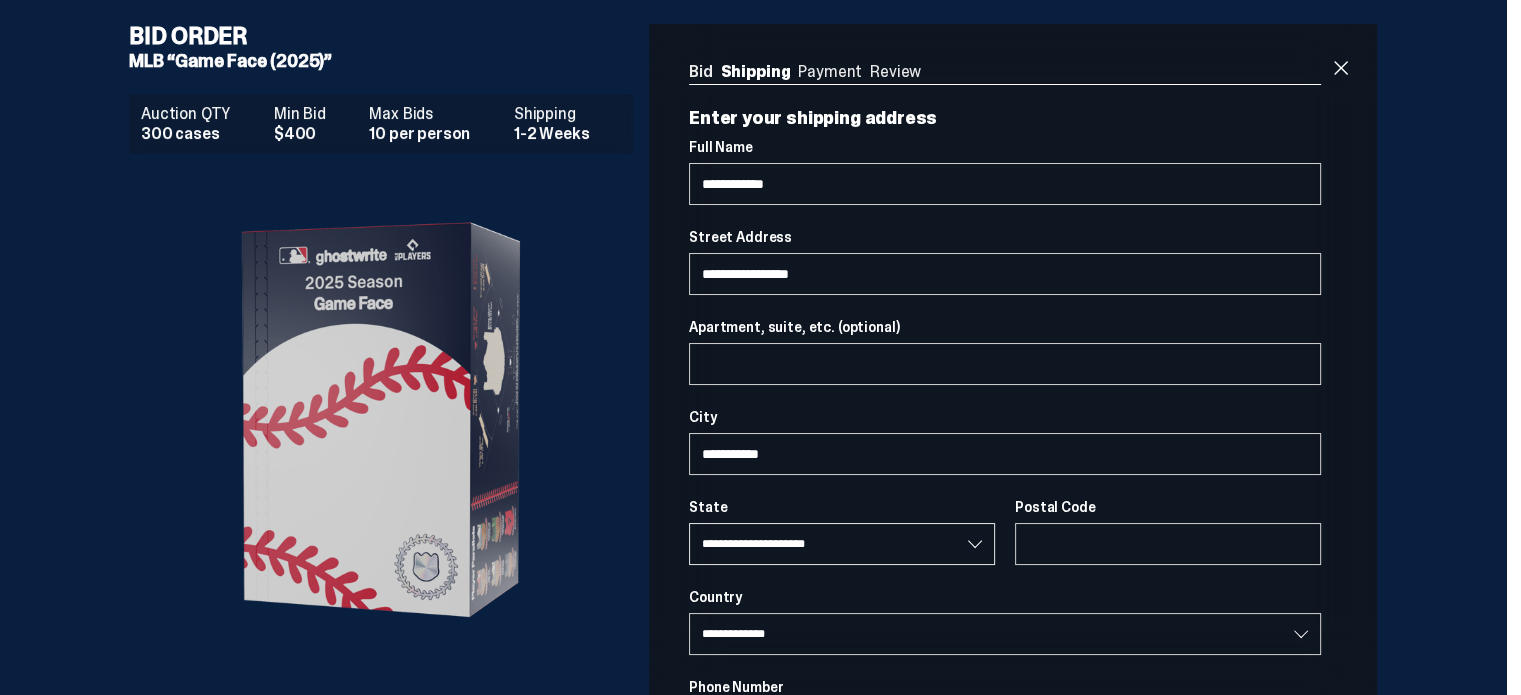 select on "**" 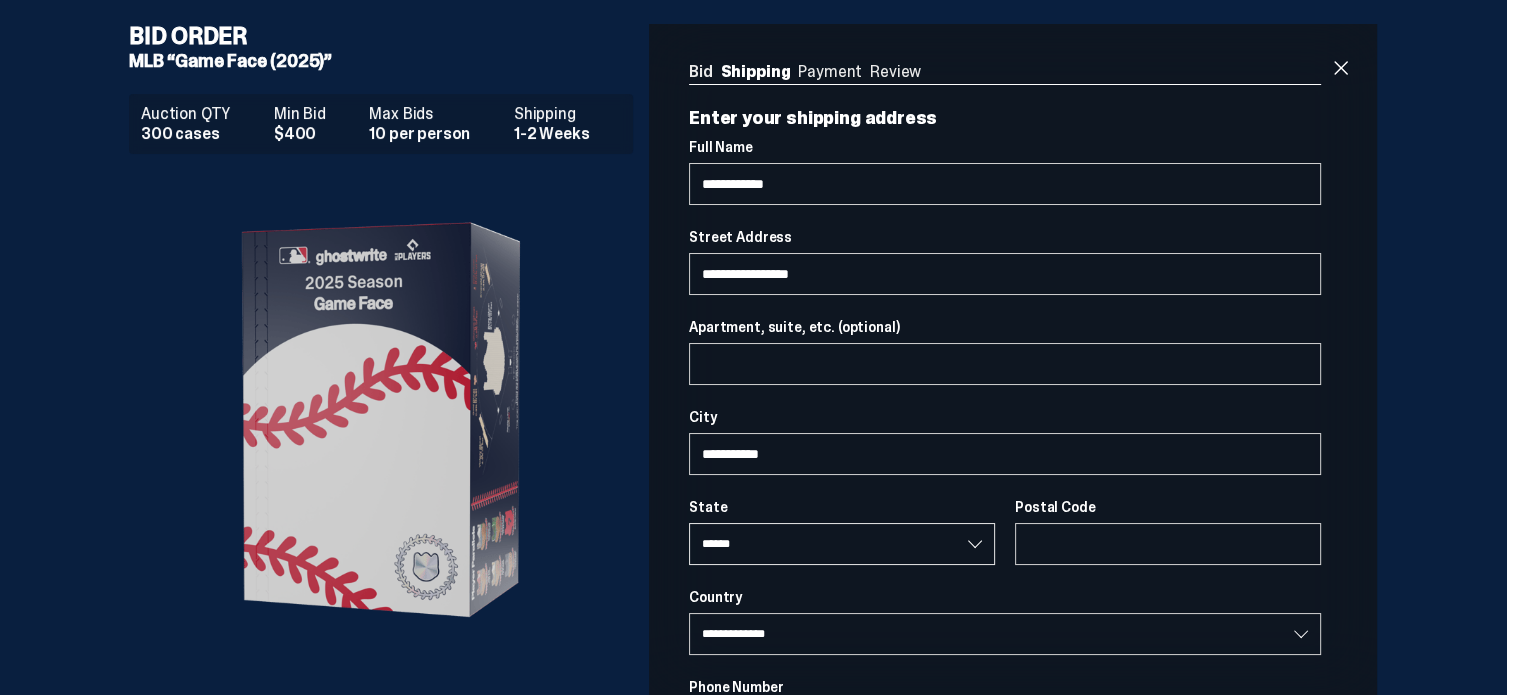 type on "*****" 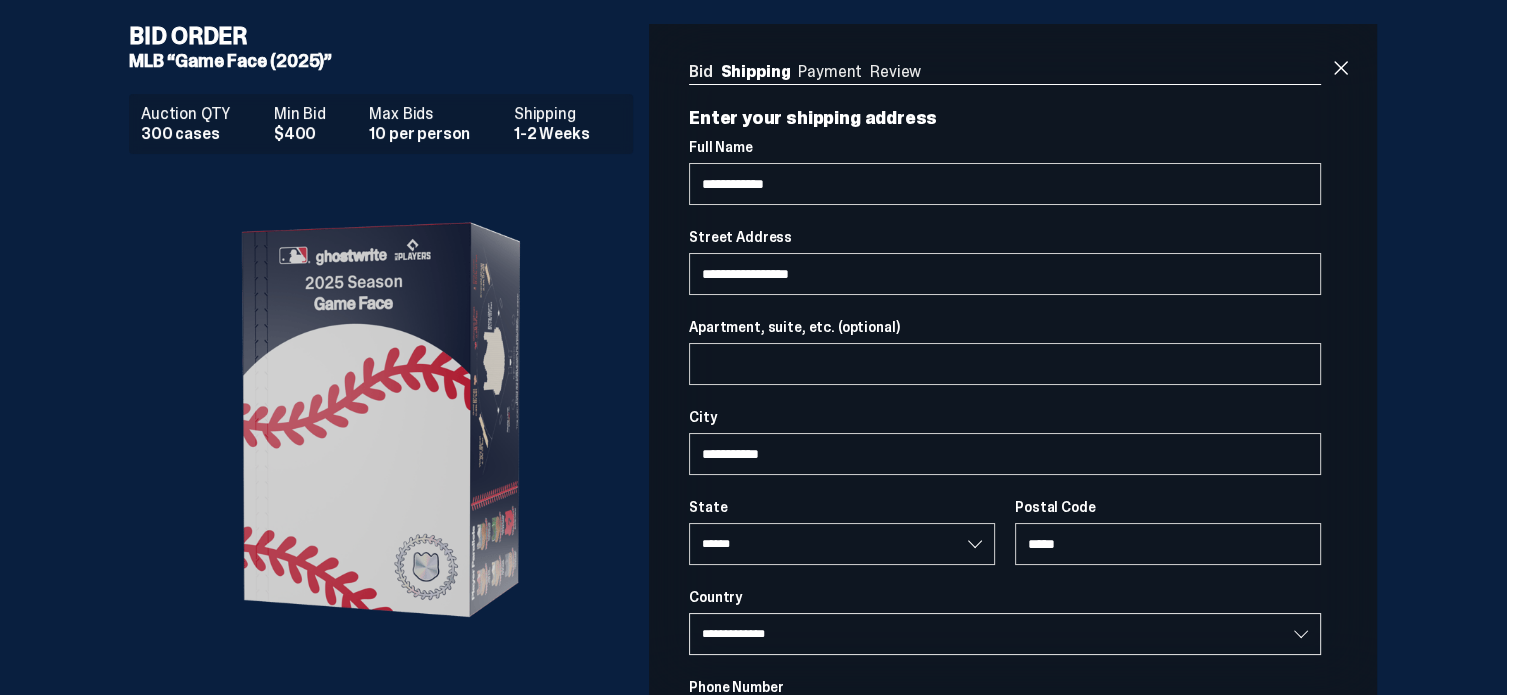 type on "**********" 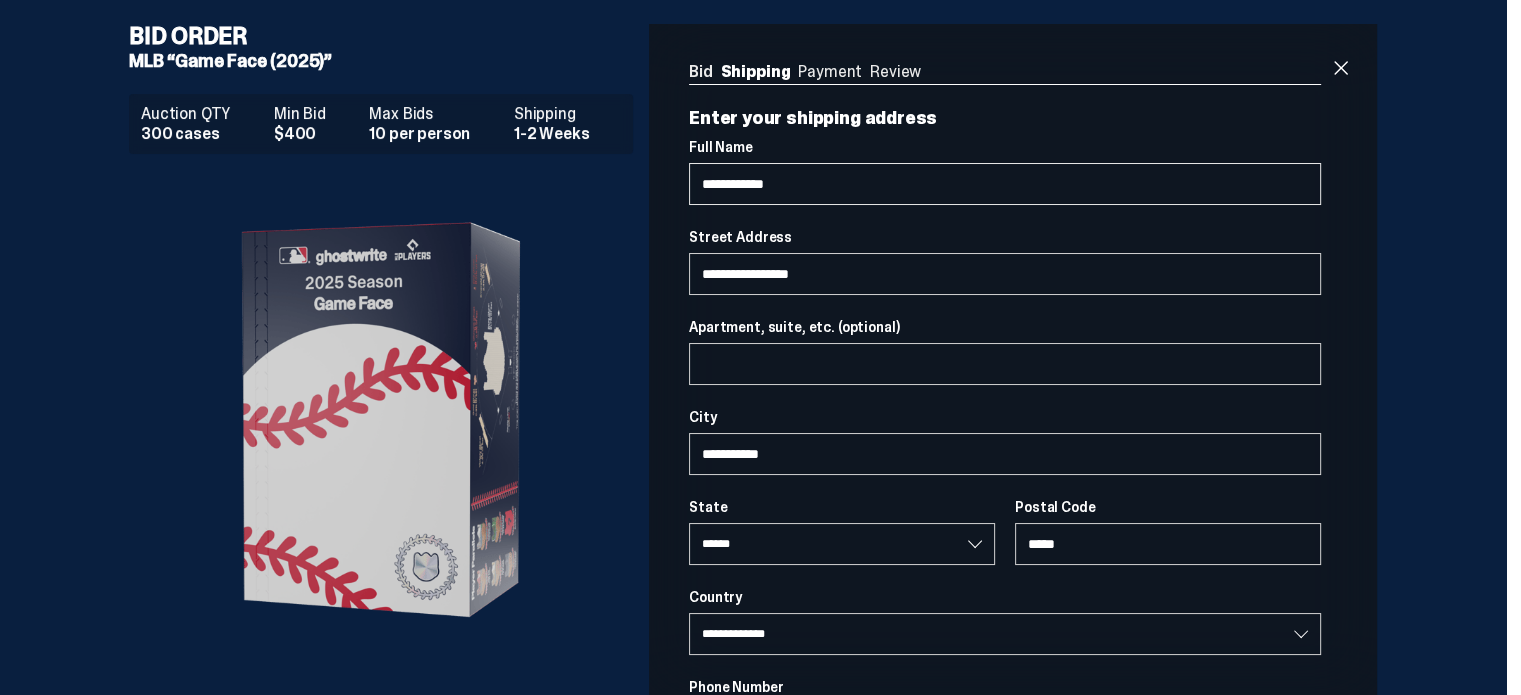 select on "**" 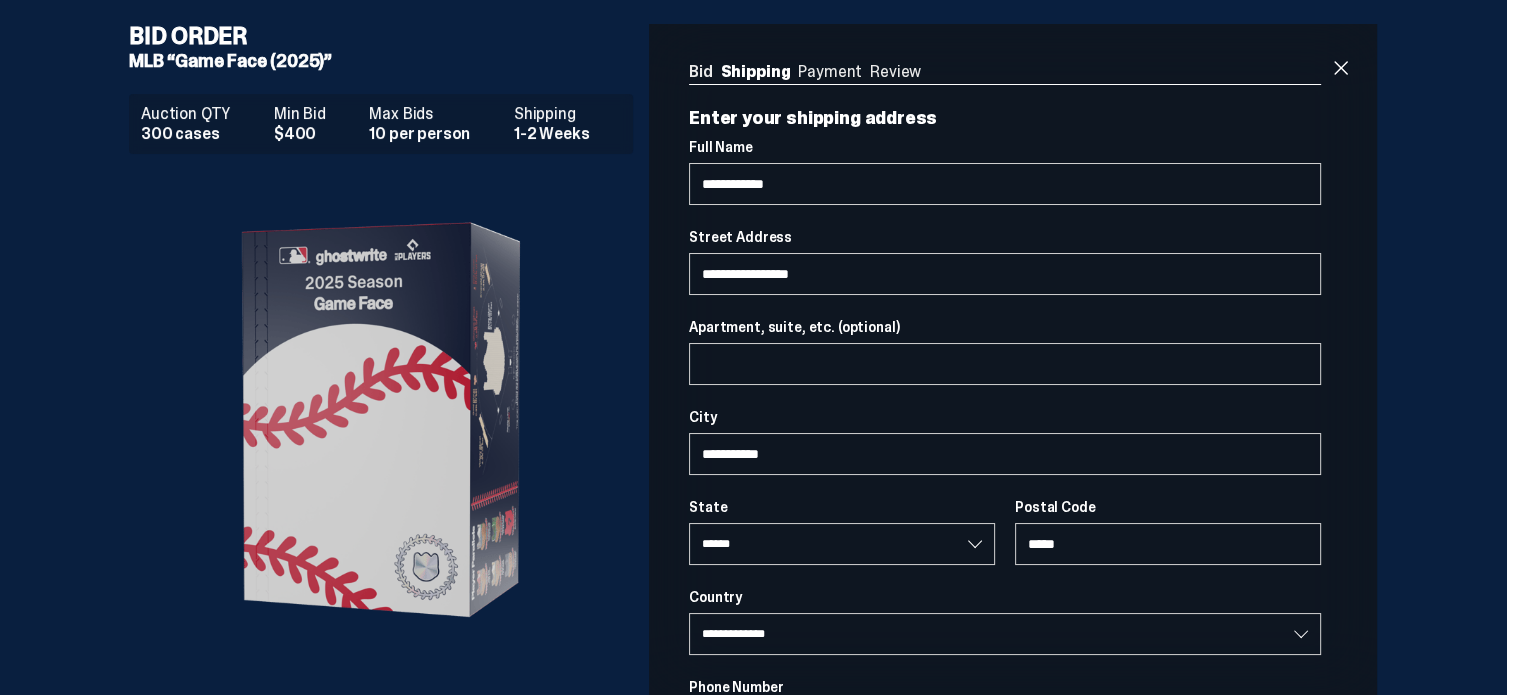 click on "Bid Order
MLB “Game Face (2025)”
Auction QTY
300 cases
Min Bid
$400
Max Bids
10 per person
Shipping
1-2 Weeks
Bid
Shipping
Payment
Review
Auction QTY
300 cases
Min Bid
$400
Max Bids" at bounding box center [753, 519] 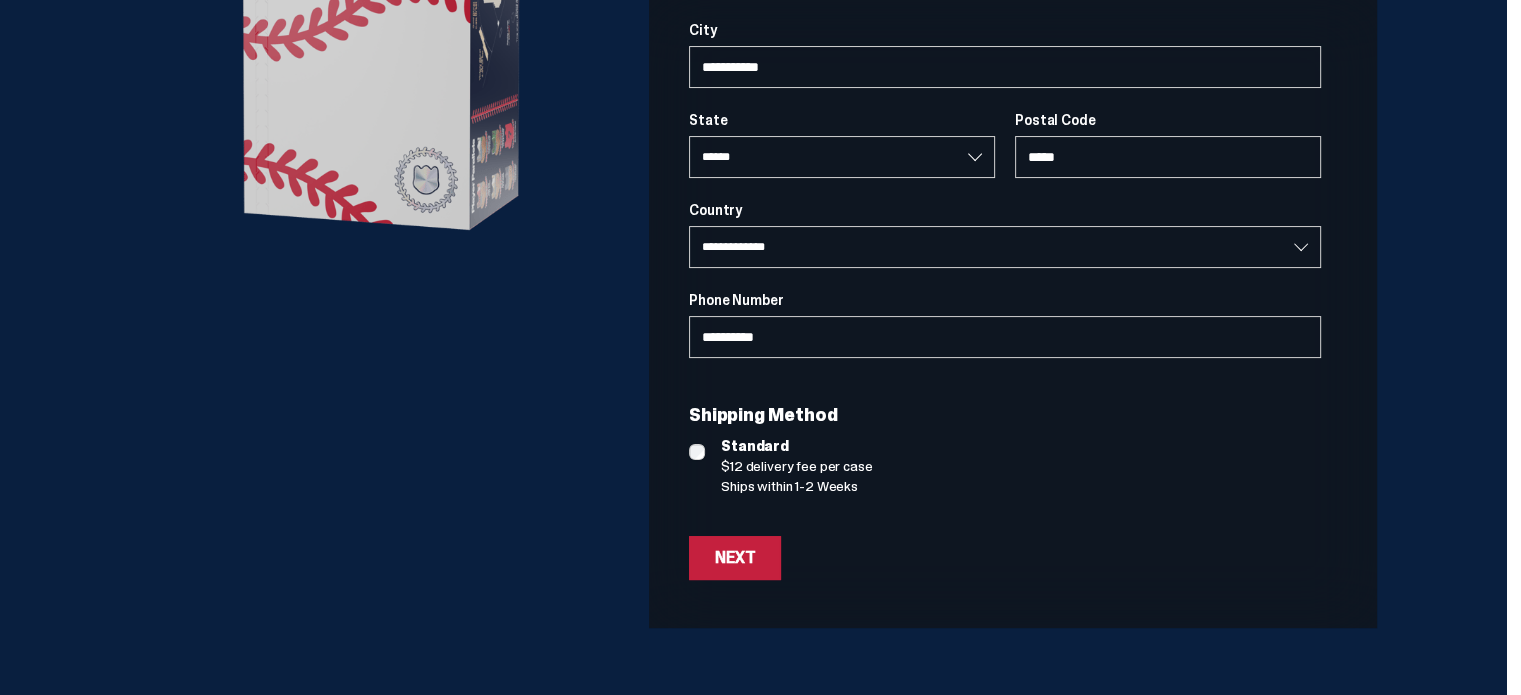 scroll, scrollTop: 402, scrollLeft: 0, axis: vertical 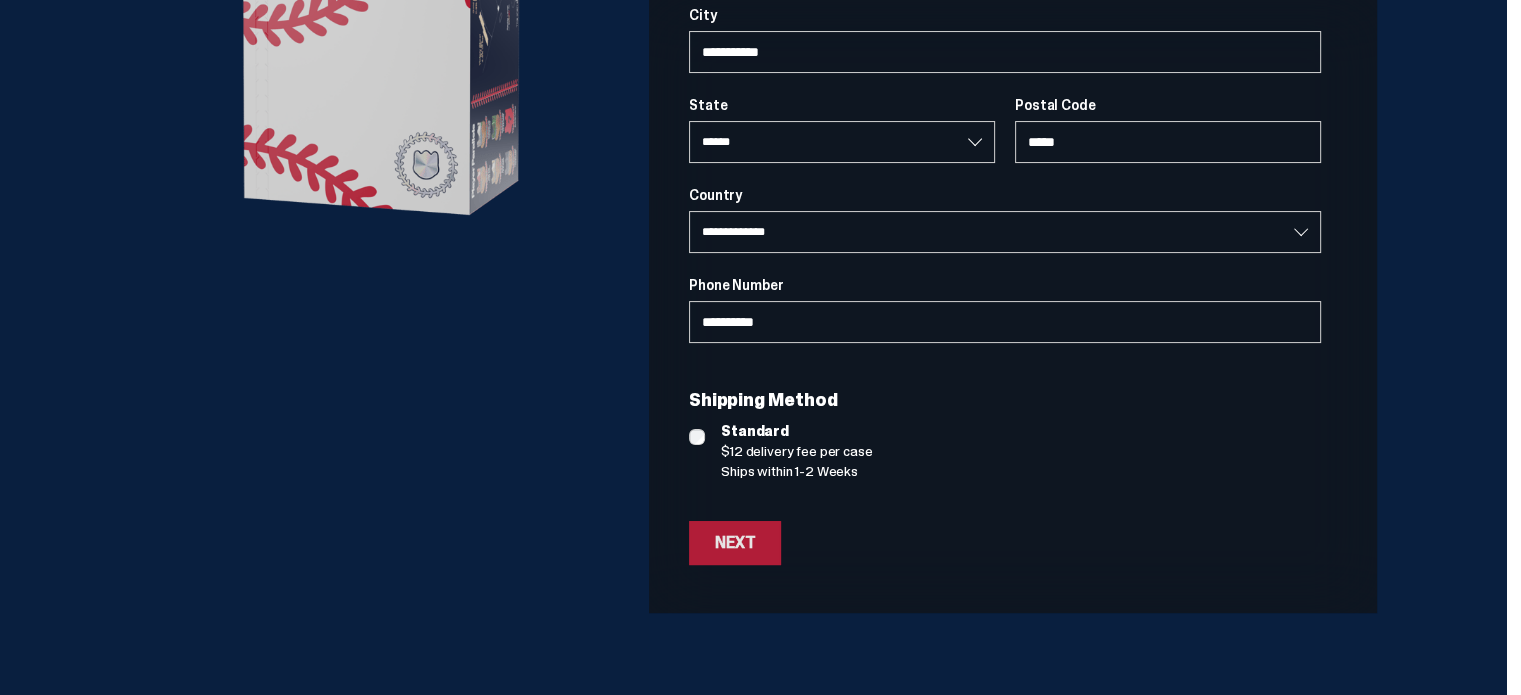 click on "Next" at bounding box center [735, 543] 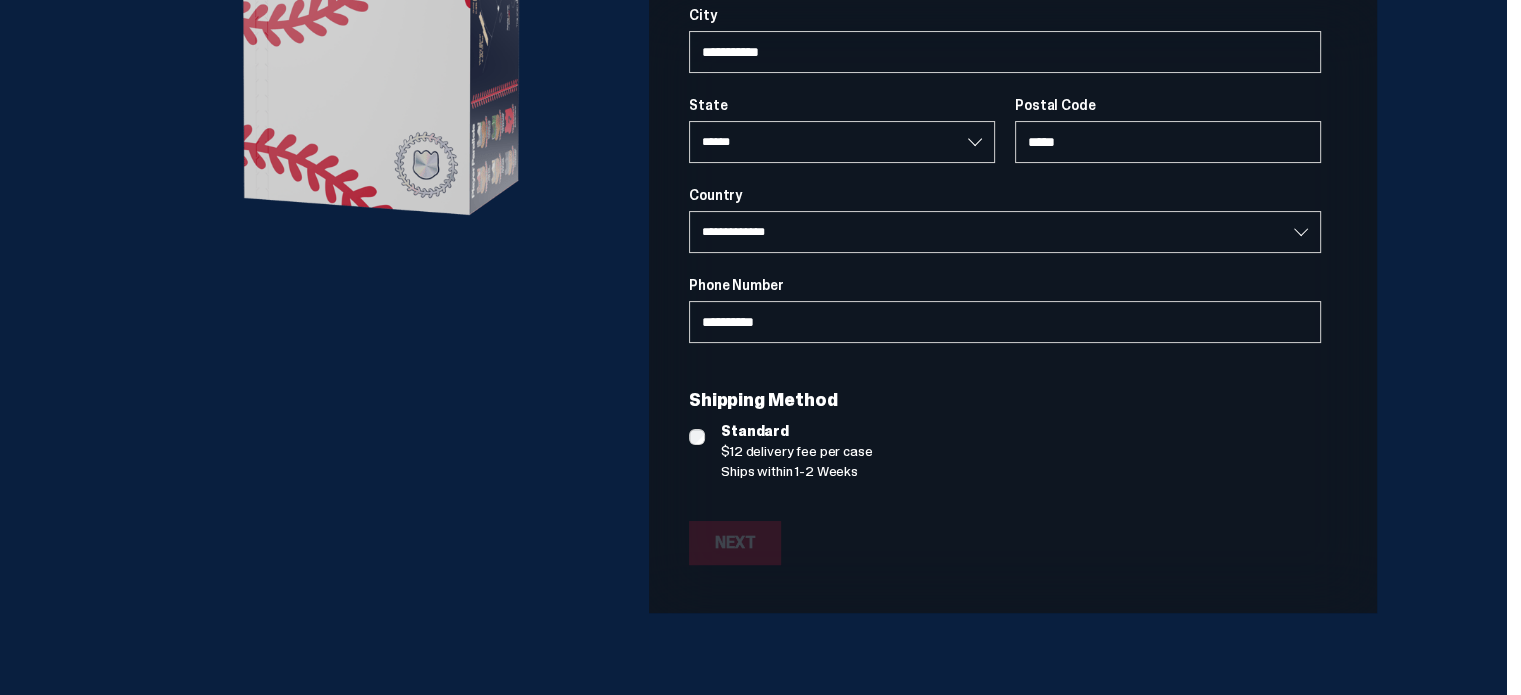 scroll, scrollTop: 60, scrollLeft: 0, axis: vertical 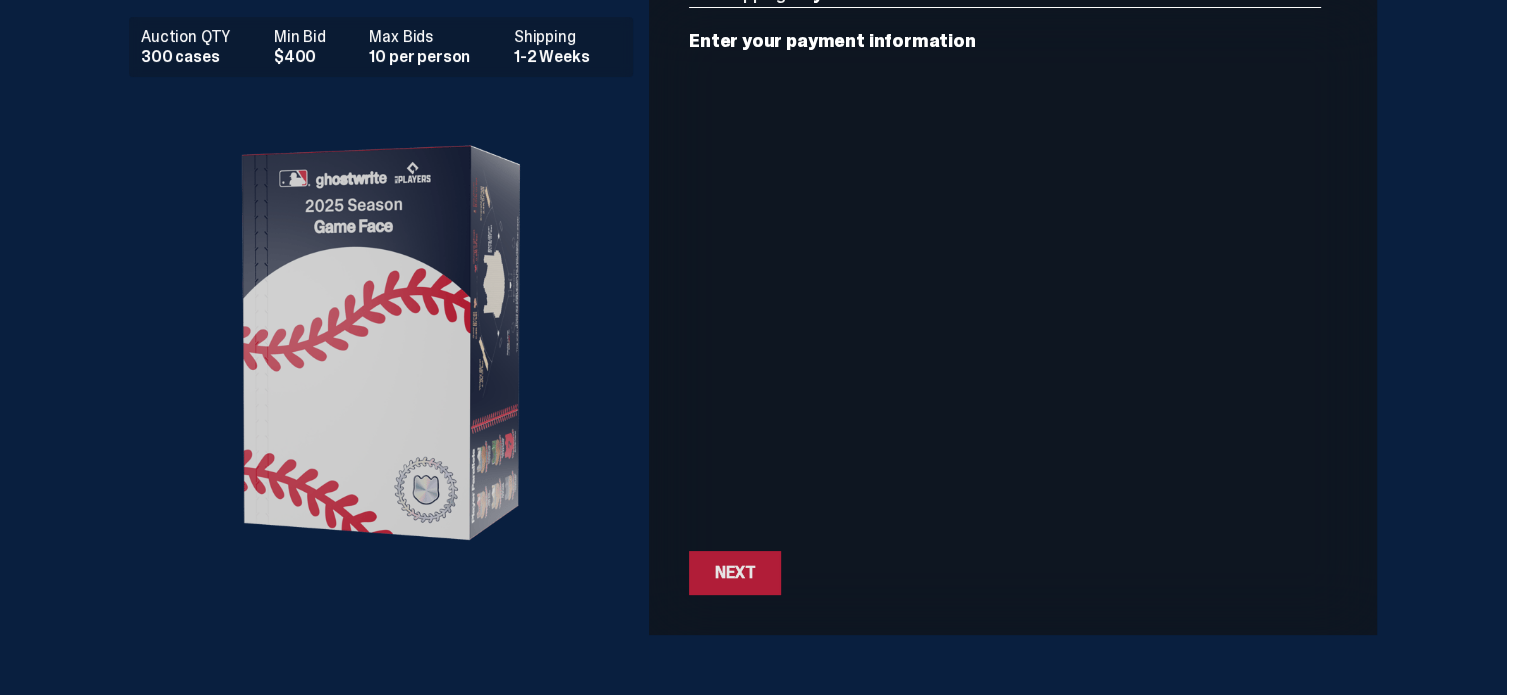 click on "Next" at bounding box center [735, 573] 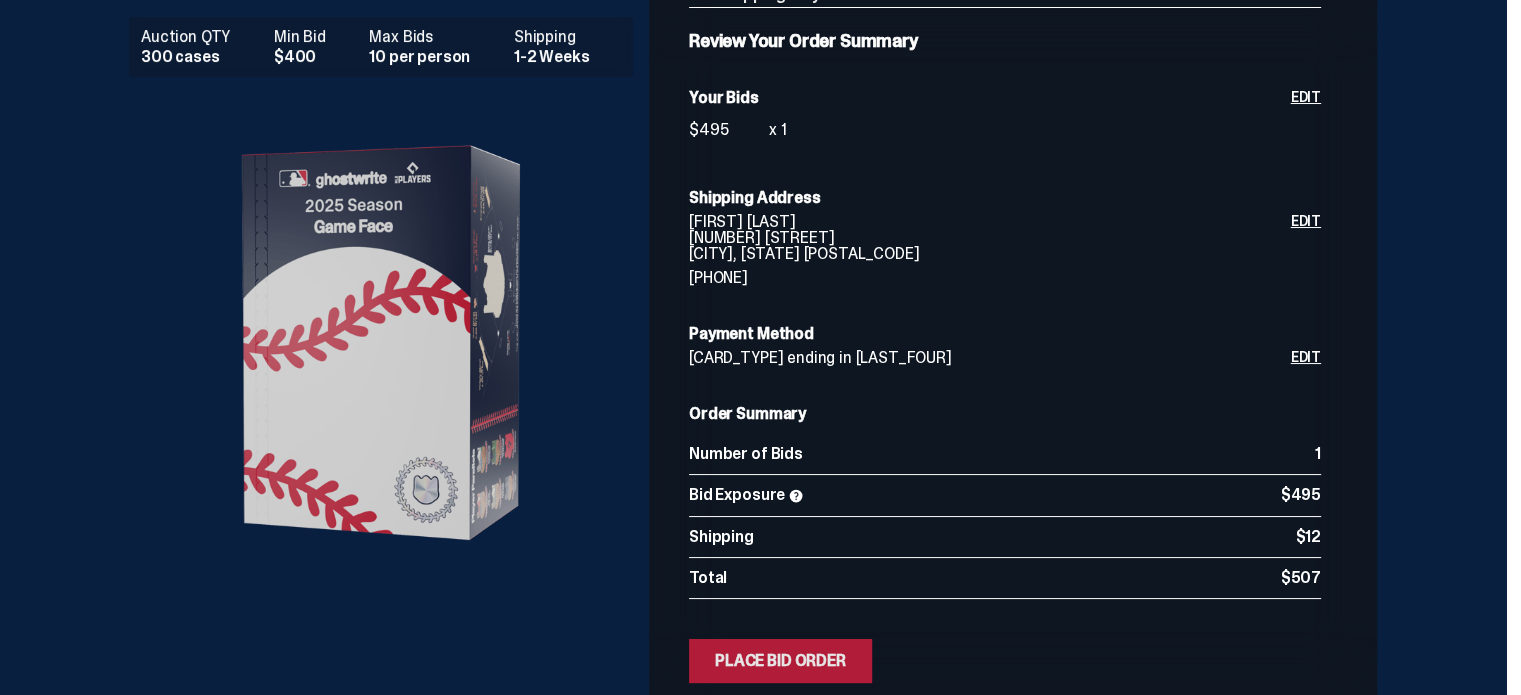 click on "Place Bid Order" at bounding box center (780, 661) 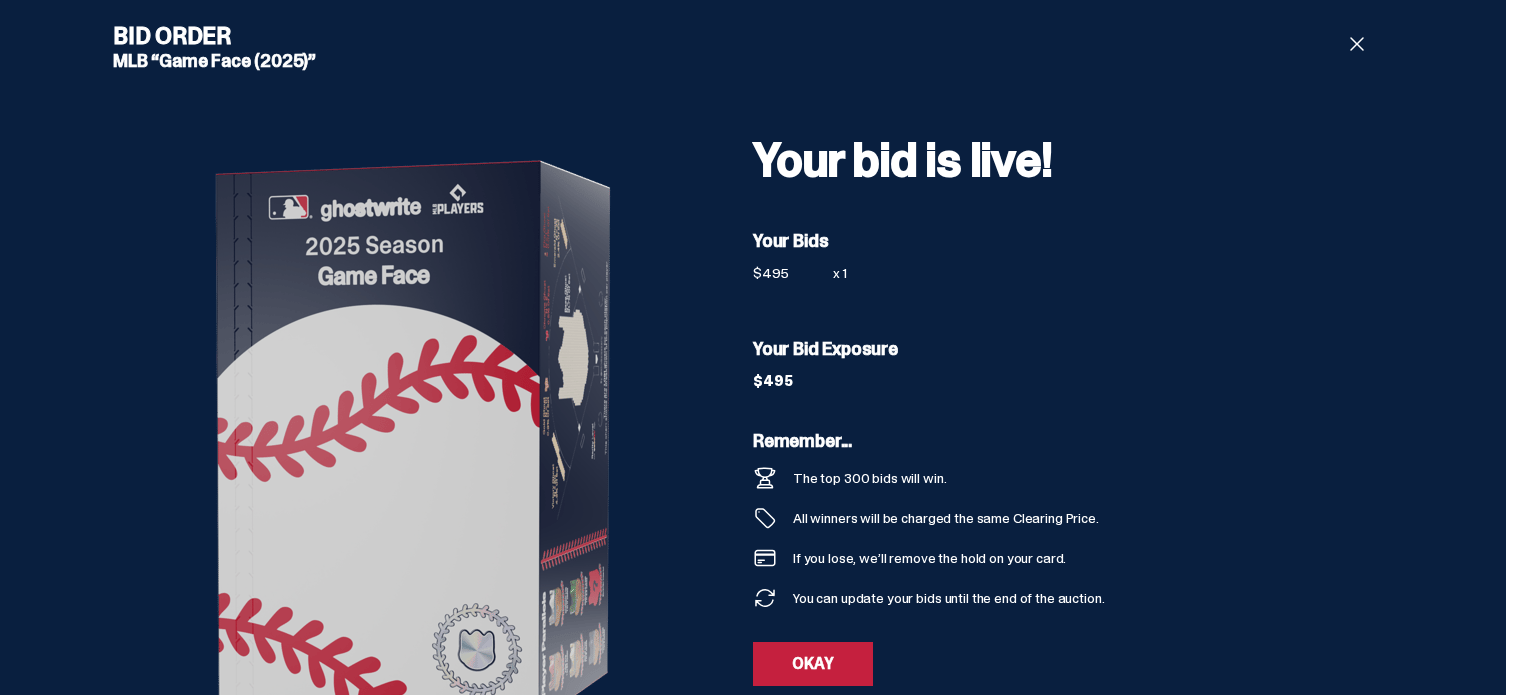 scroll, scrollTop: 0, scrollLeft: 0, axis: both 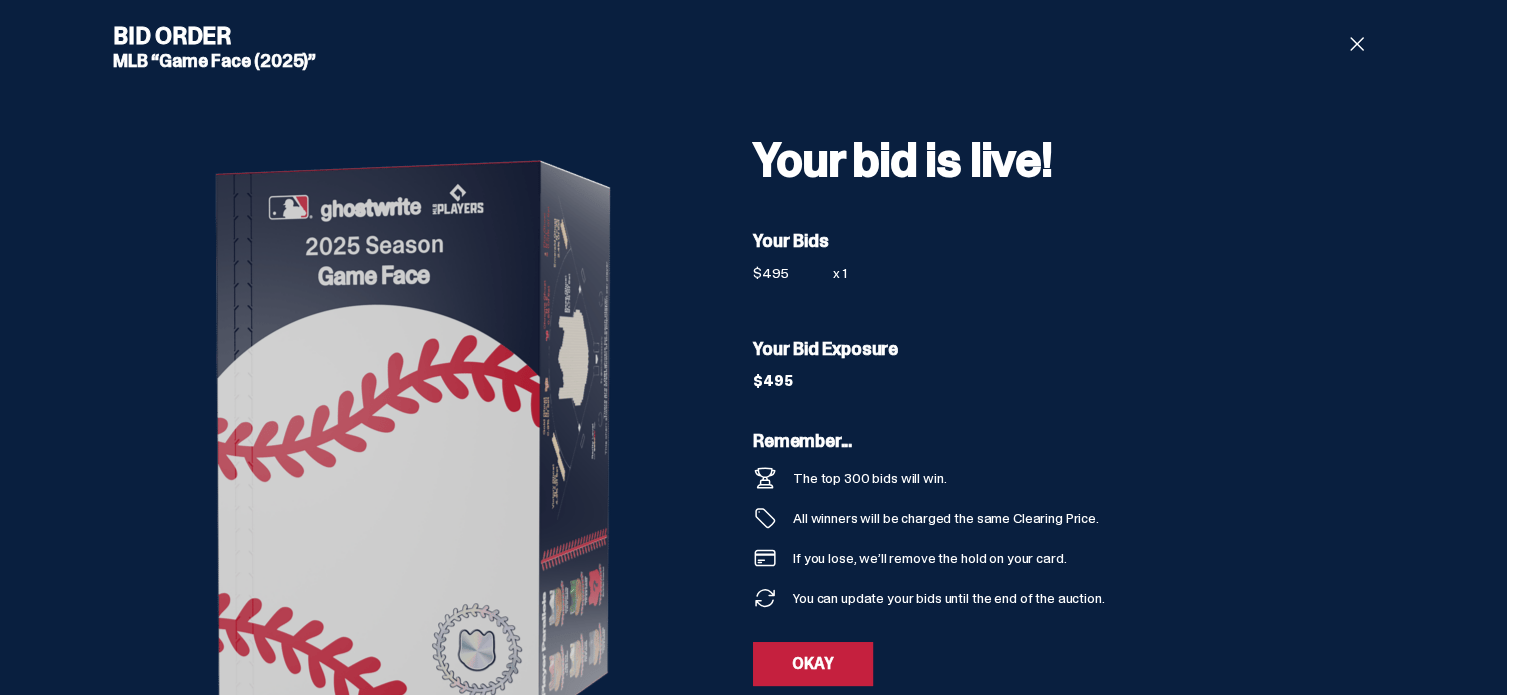click on "OKAY" at bounding box center [813, 664] 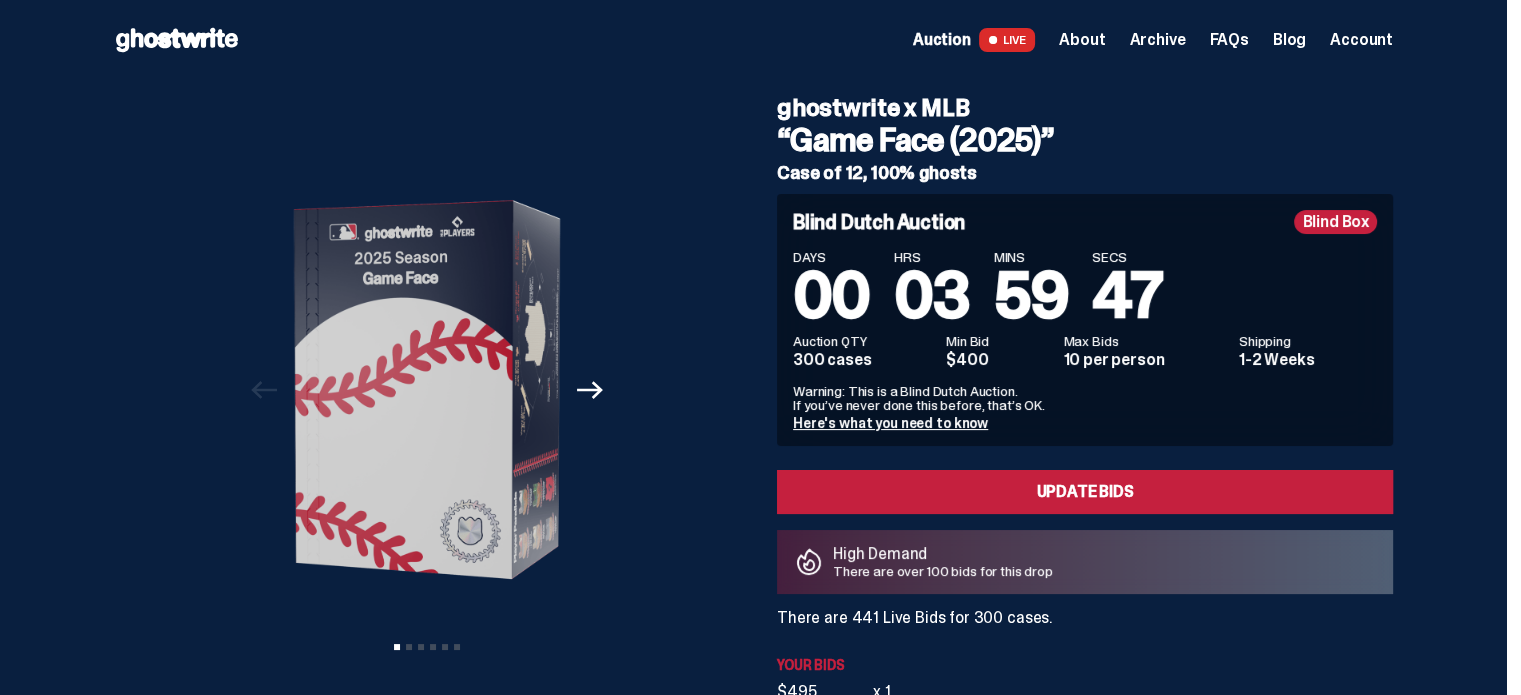 click on "Here's what you need to know" at bounding box center (890, 423) 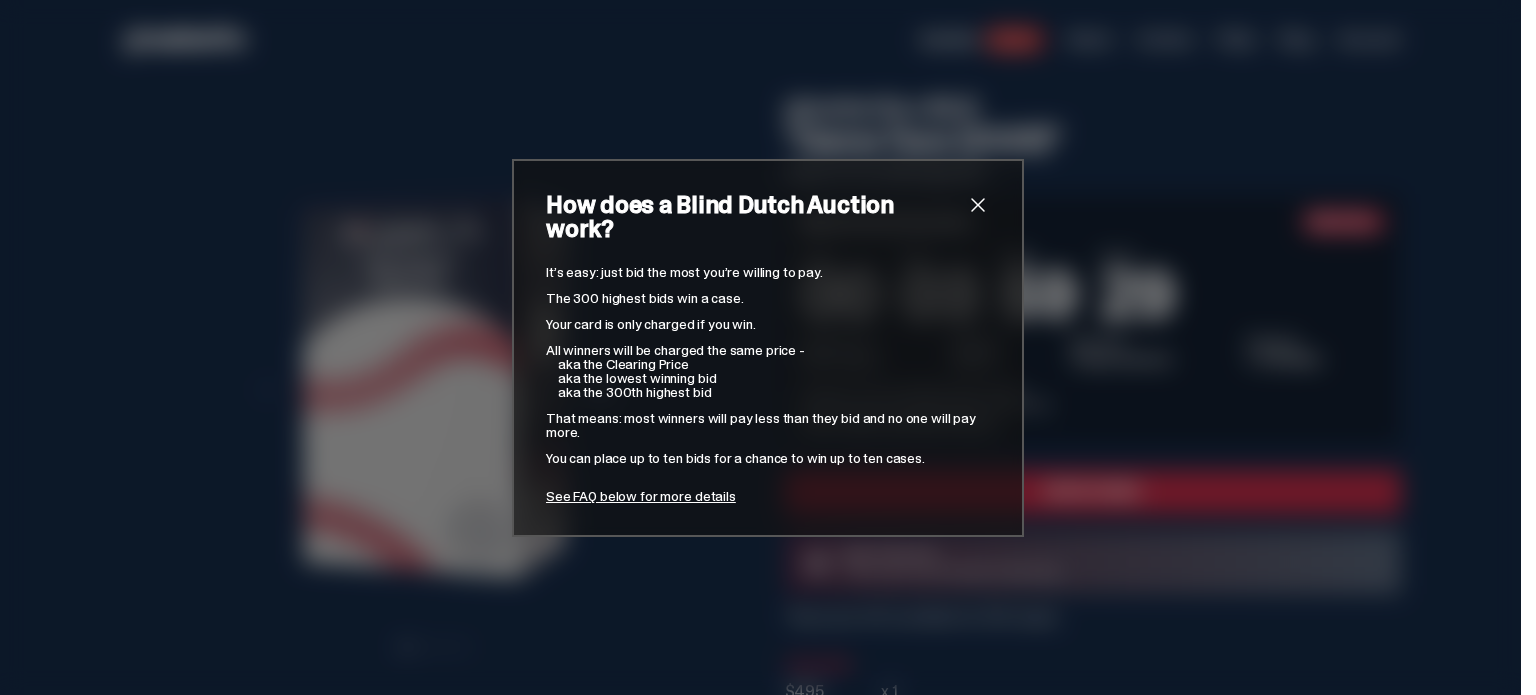 click at bounding box center (978, 205) 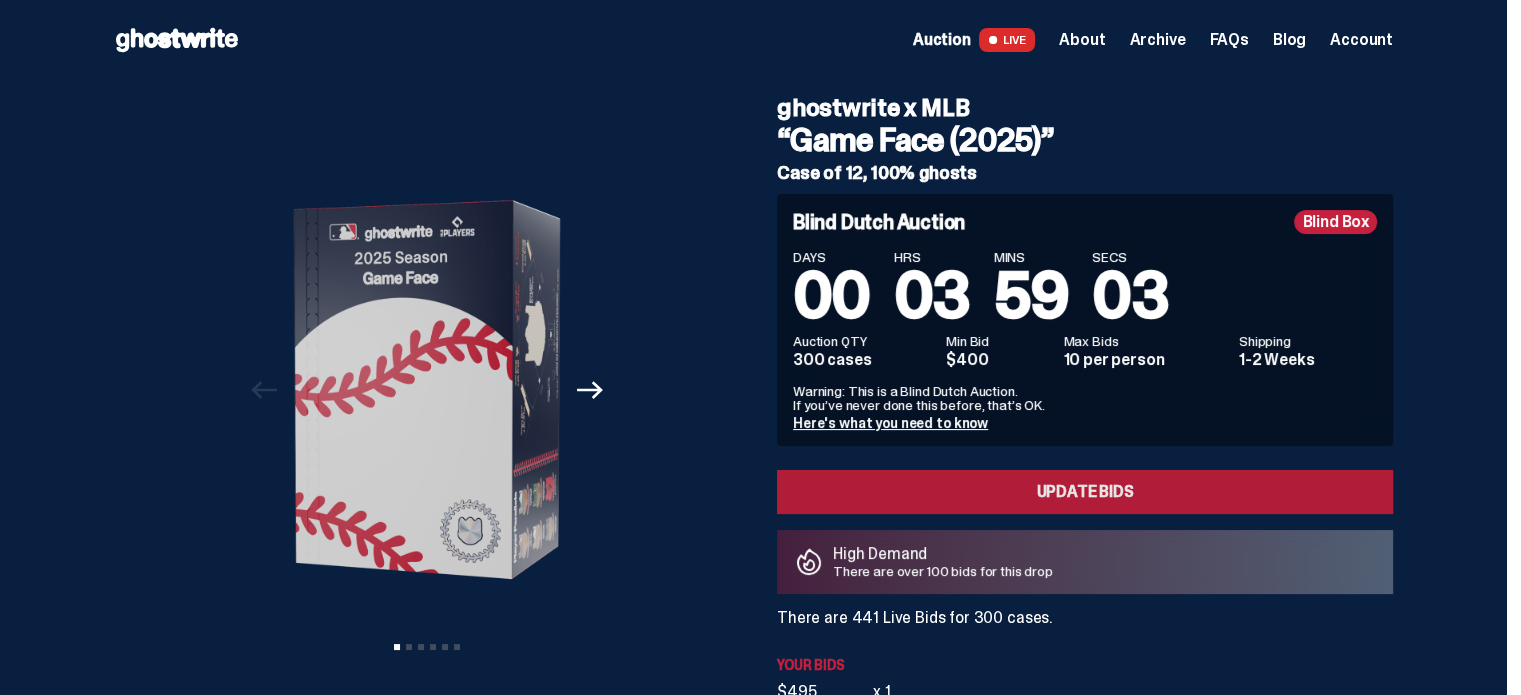click on "Update Bids" at bounding box center [1085, 492] 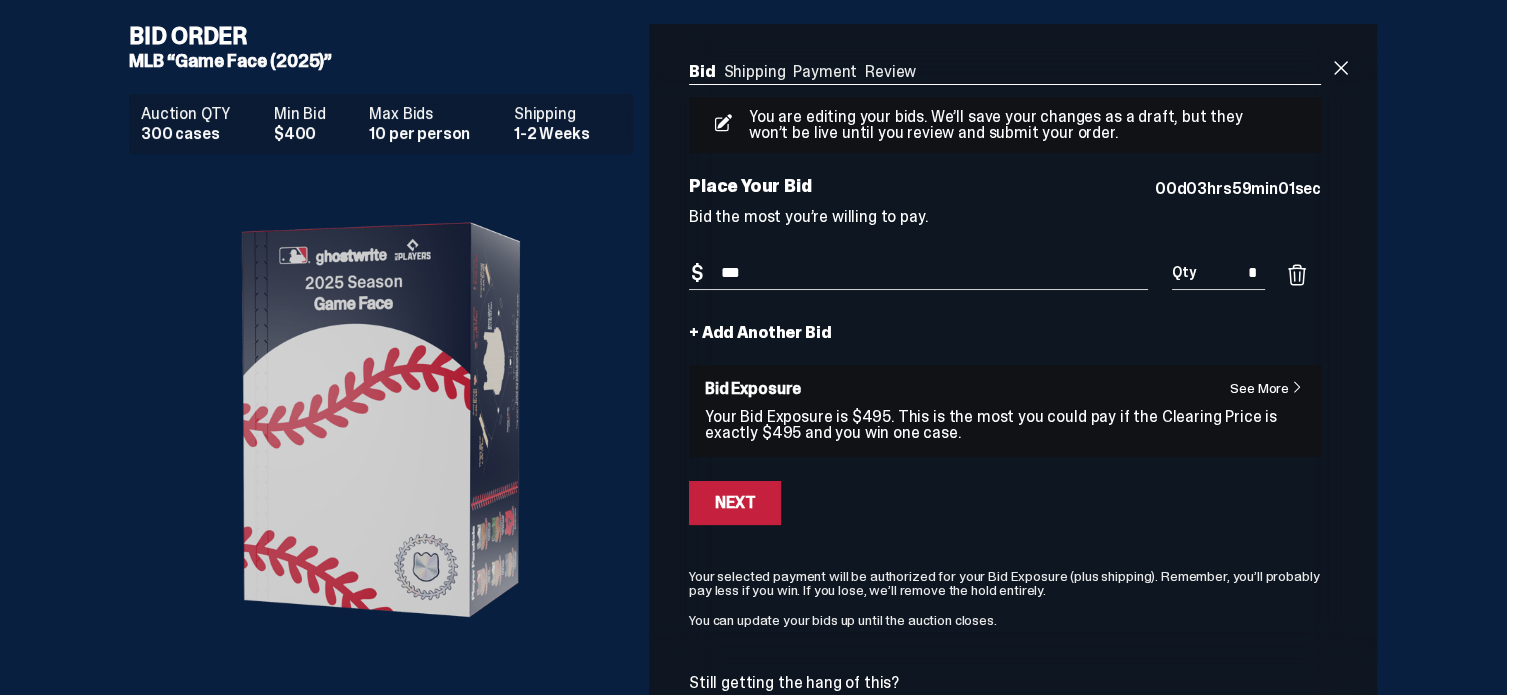 click on "Bid Amount
$
***" at bounding box center (918, 285) 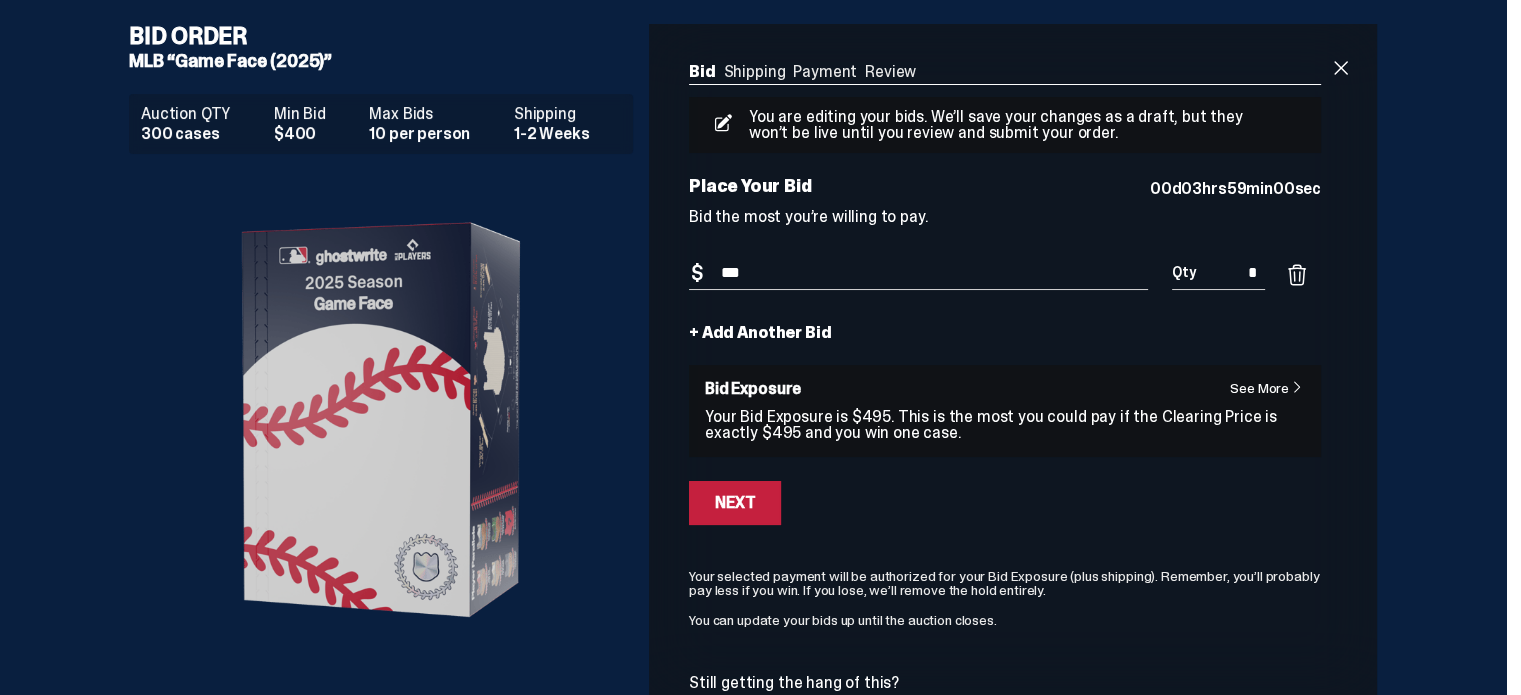 click on "***" at bounding box center (918, 273) 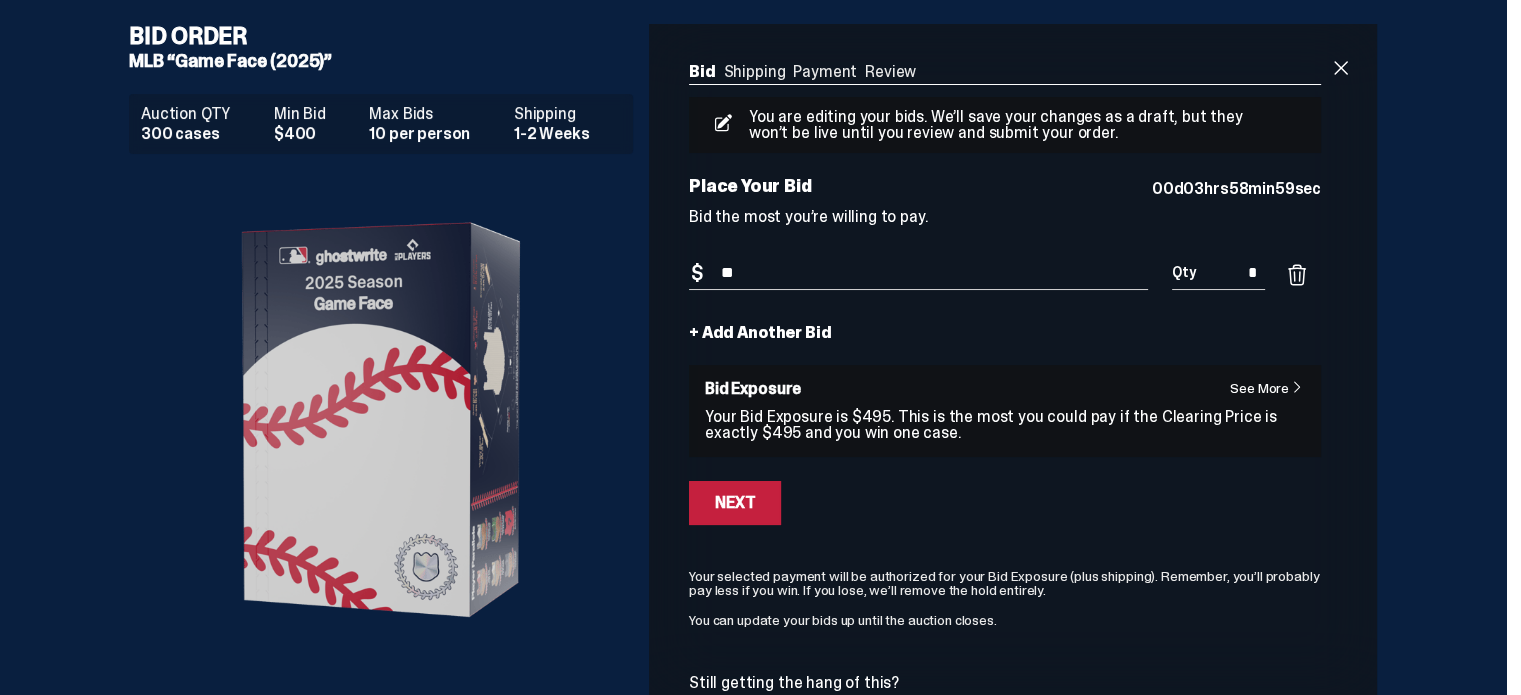 type on "*" 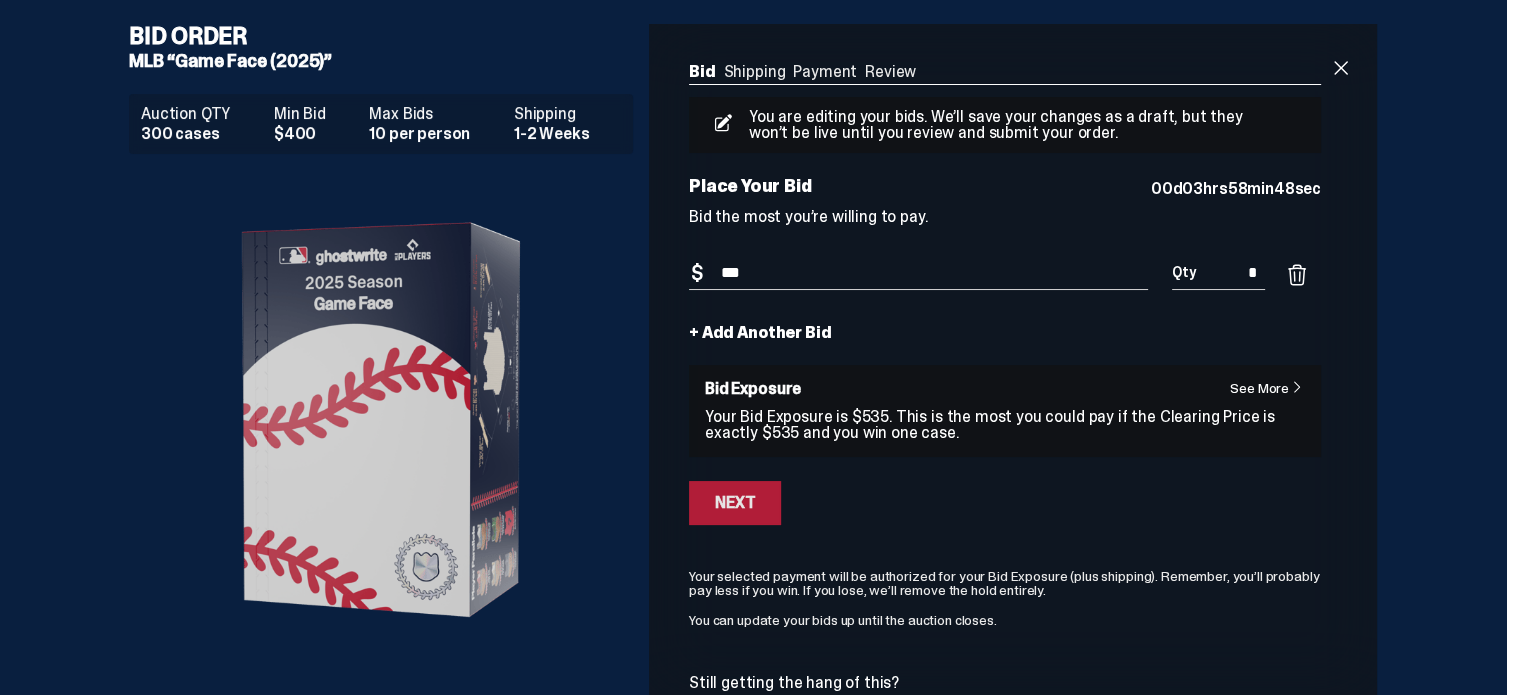 type on "***" 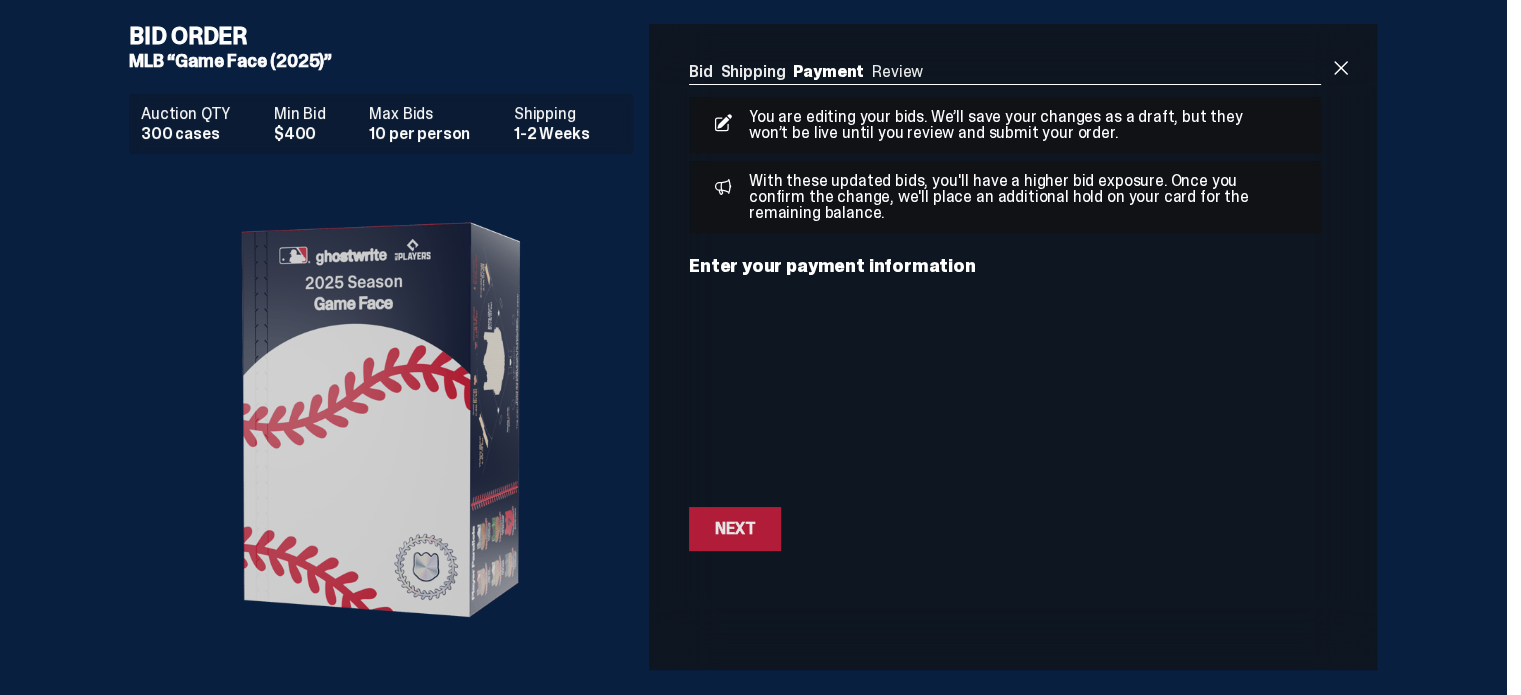 click on "Next" at bounding box center (735, 529) 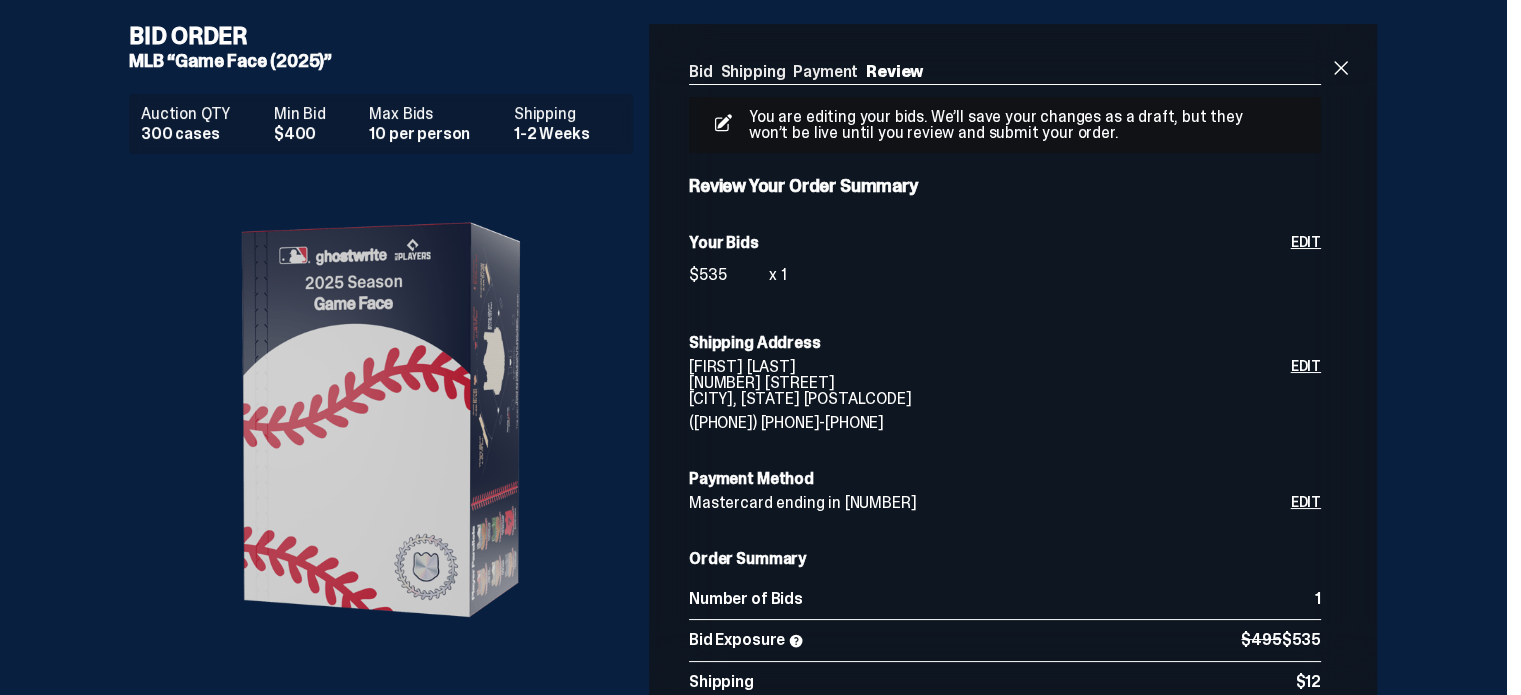 click on "Bid Order
MLB “Game Face (2025)”
Auction QTY
300 cases
Min Bid
$400
Max Bids
10 per person
Shipping
1-2 Weeks
Bid
Shipping
Payment
Review
Auction QTY
300 cases
Min Bid
$400
Max Bids" at bounding box center [753, 565] 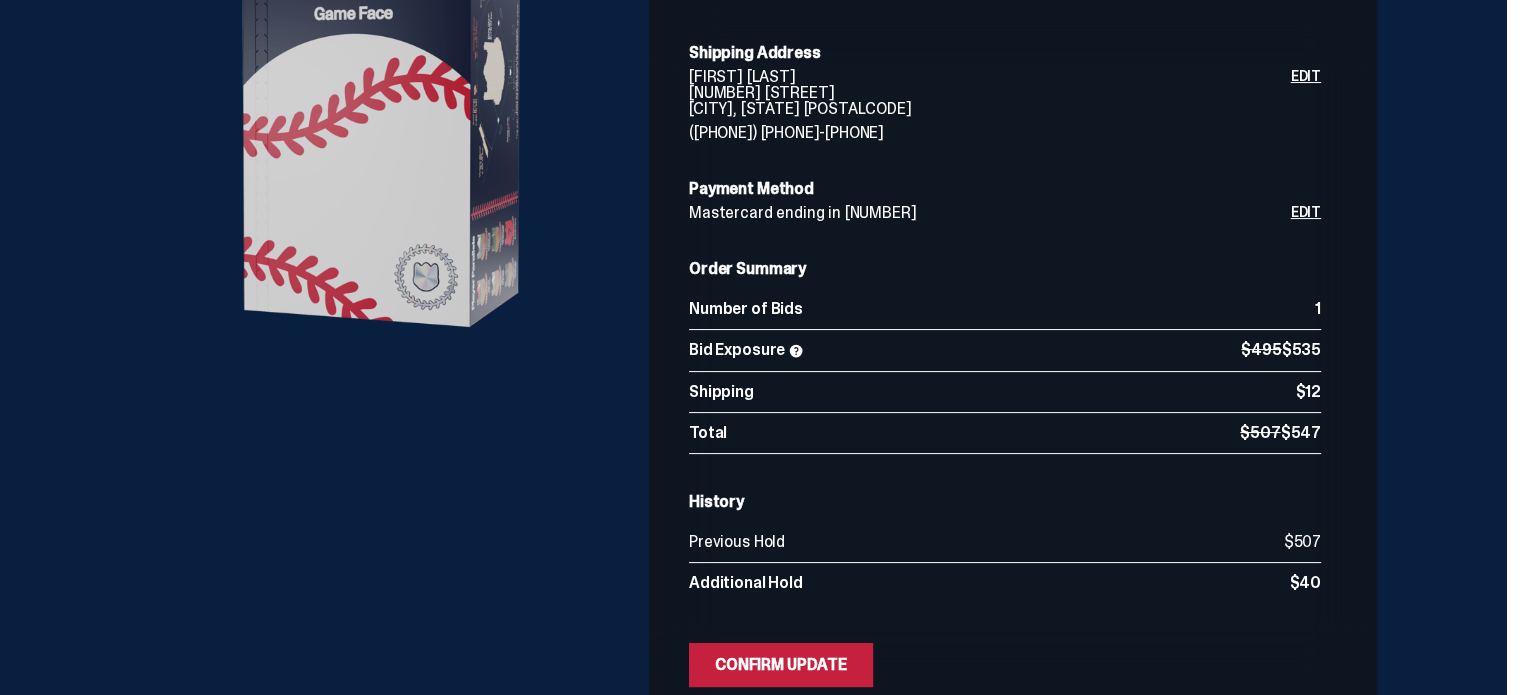 scroll, scrollTop: 296, scrollLeft: 0, axis: vertical 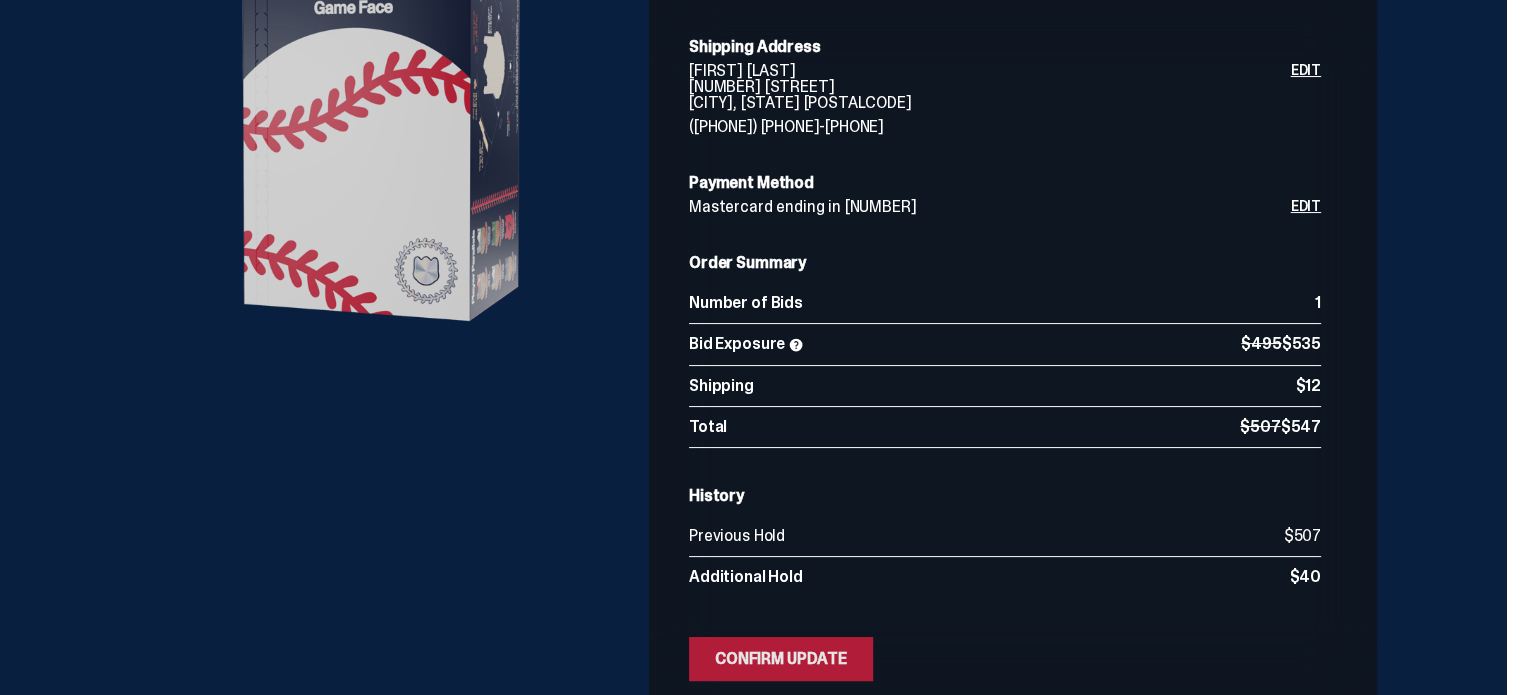 click on "Confirm Update" at bounding box center [781, 659] 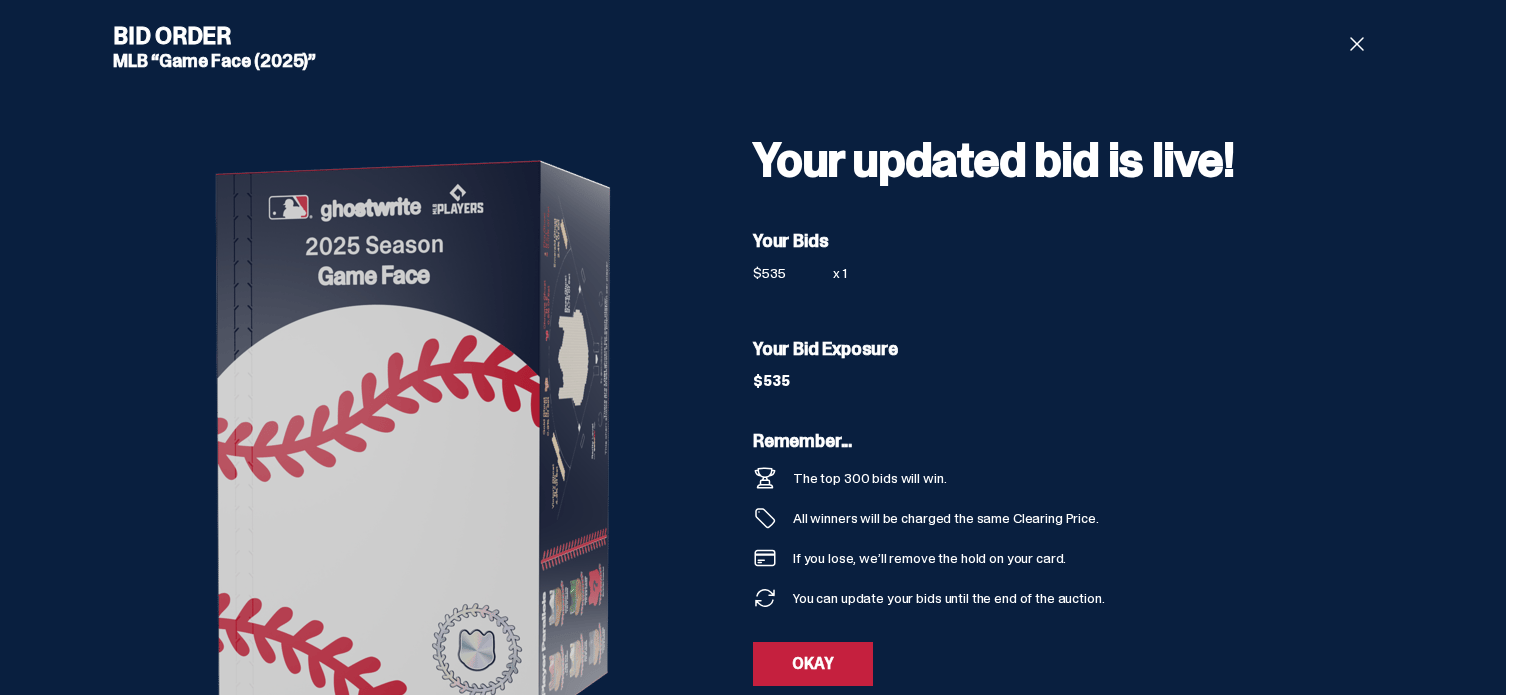 scroll, scrollTop: 0, scrollLeft: 0, axis: both 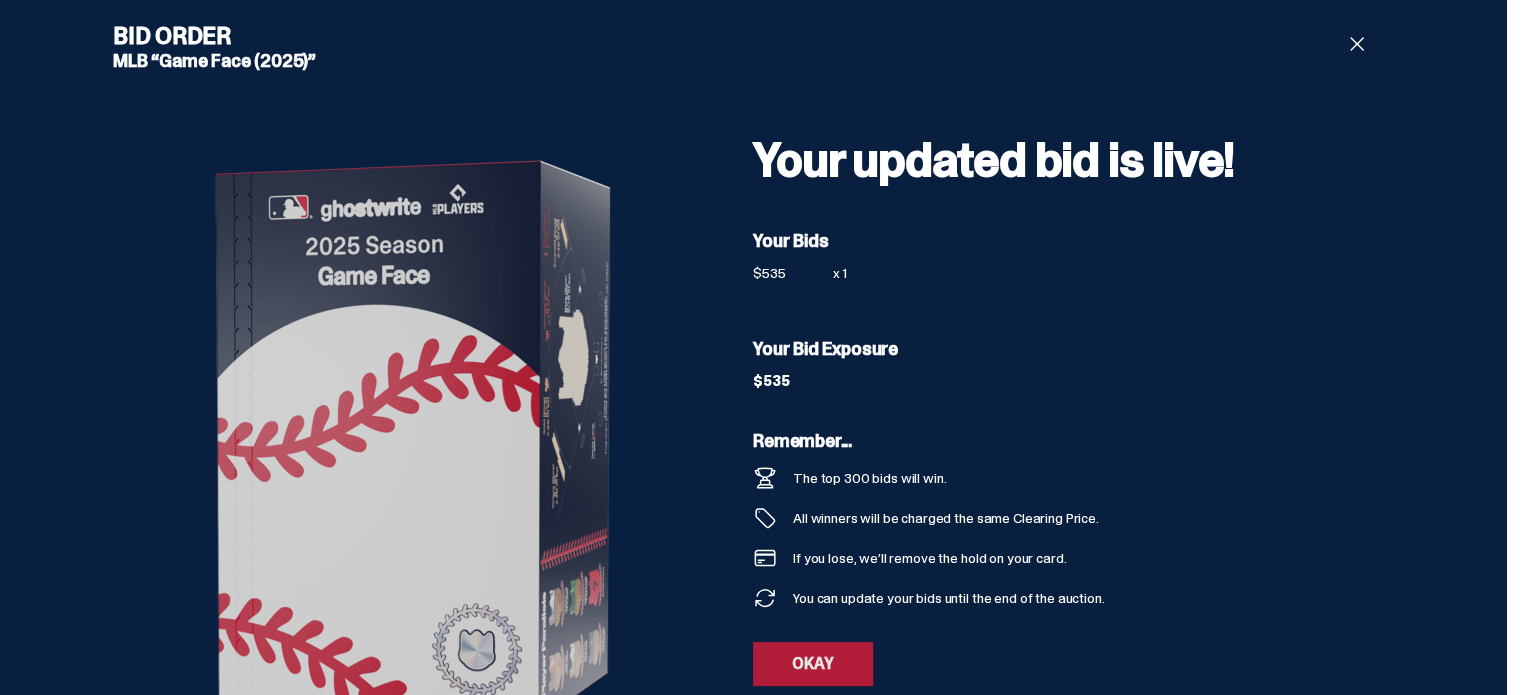 click on "OKAY" at bounding box center [813, 664] 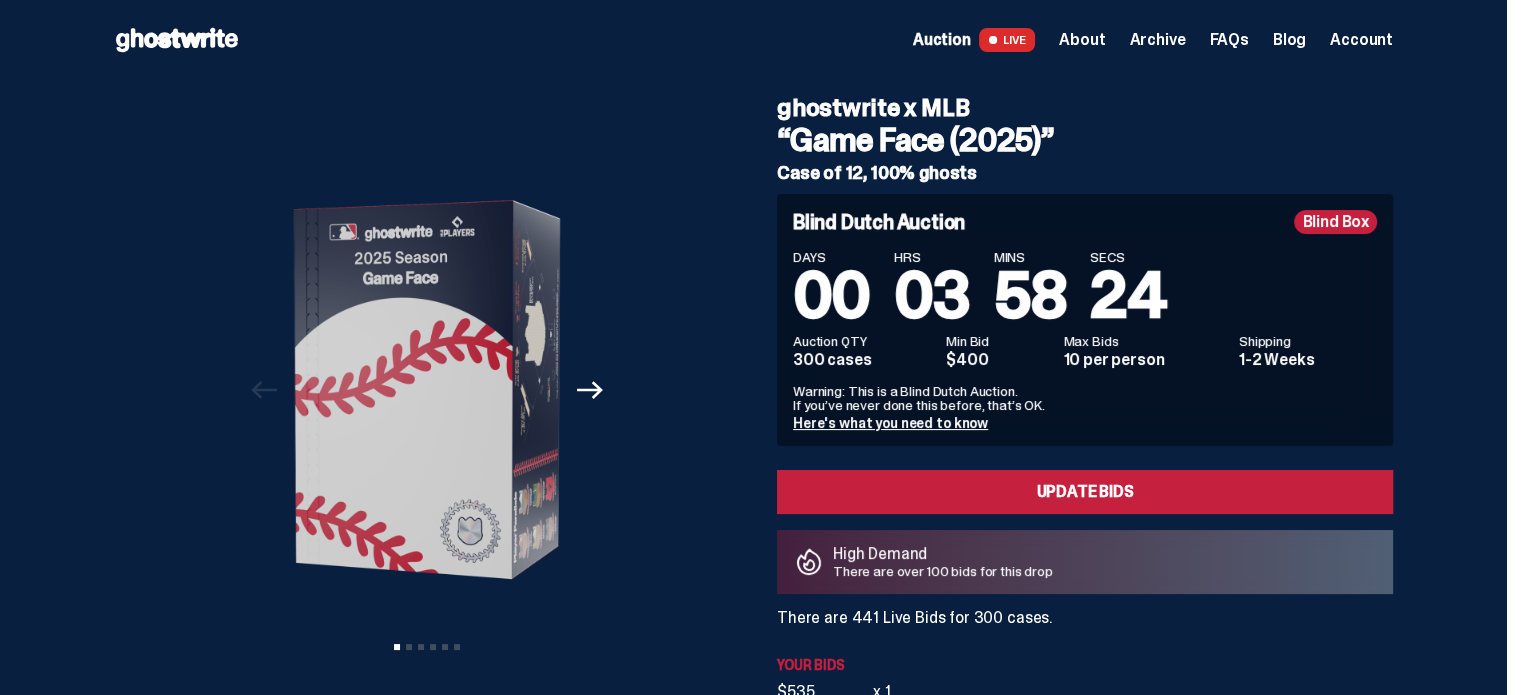 click on "Blind Dutch Auction
Blind Box
DAYS
00
HRS
03
MINS
58
SECS
24
Auction QTY
300 cases
Min Bid
$400
Max Bids
10 per person
Shipping
1-2 Weeks
Warning: This is a Blind Dutch Auction.  If you’ve never done this before, that’s OK.
Here's what you need to know
Update Bids
High Demand
There are over 100 bids for this drop
There are 441 Live Bids for 300 cases.
Your bids
$535
x 1" at bounding box center [1085, 447] 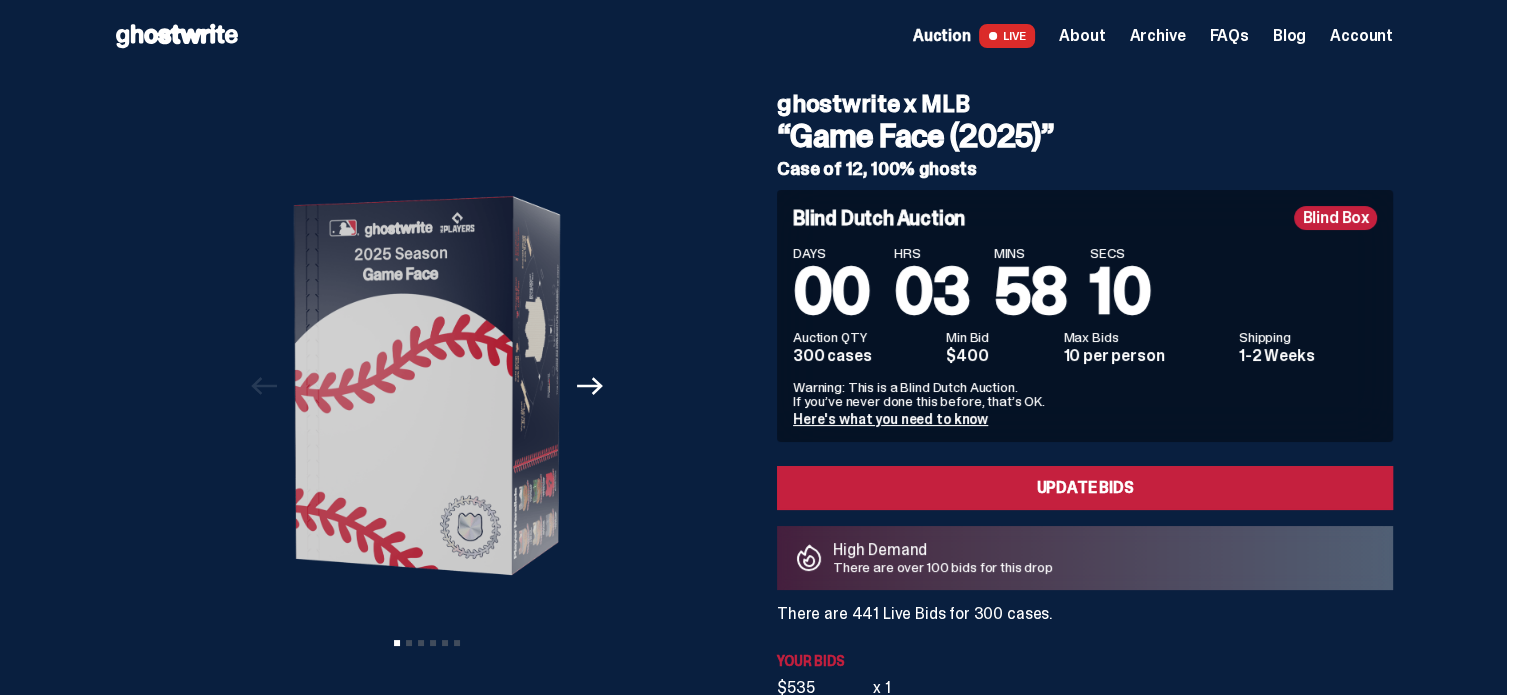 scroll, scrollTop: 0, scrollLeft: 0, axis: both 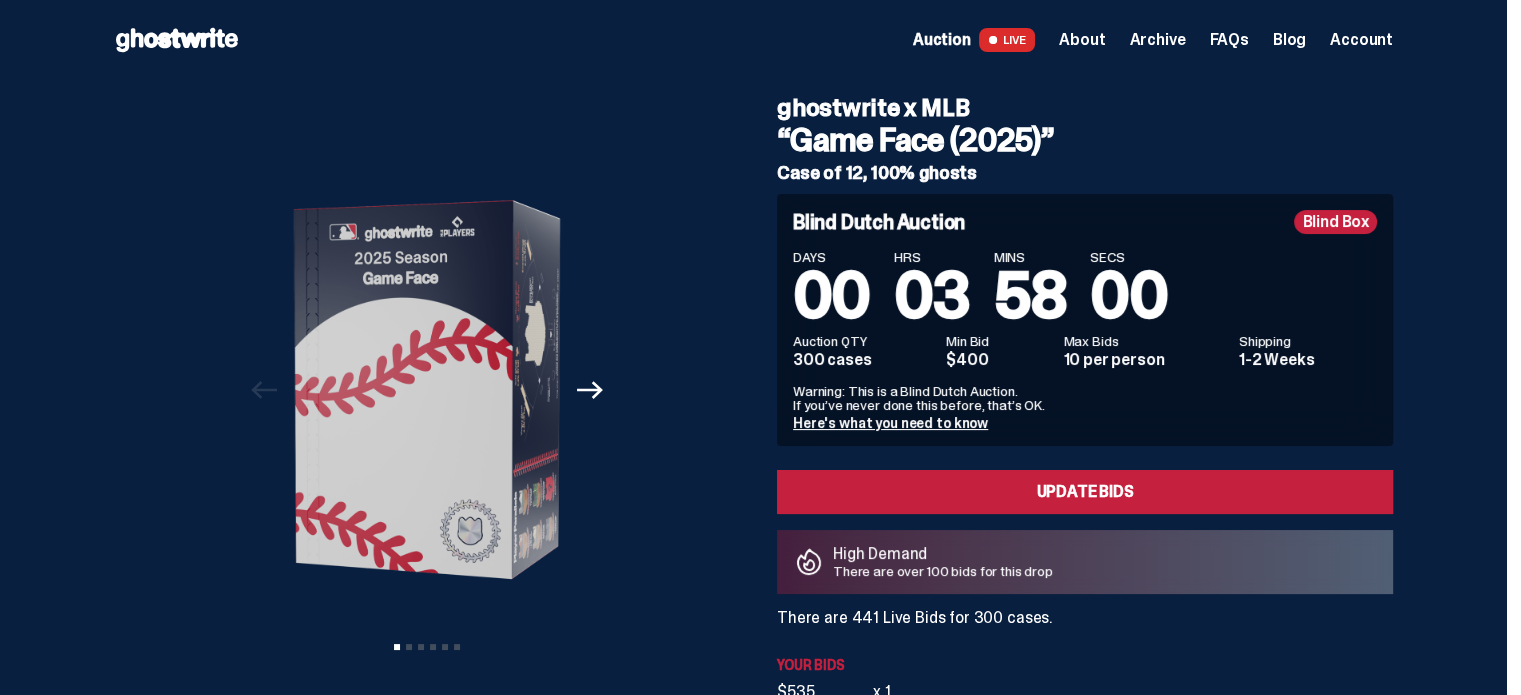 click on "Auction
LIVE
About
Archive
FAQs
Blog
Account" at bounding box center (1153, 40) 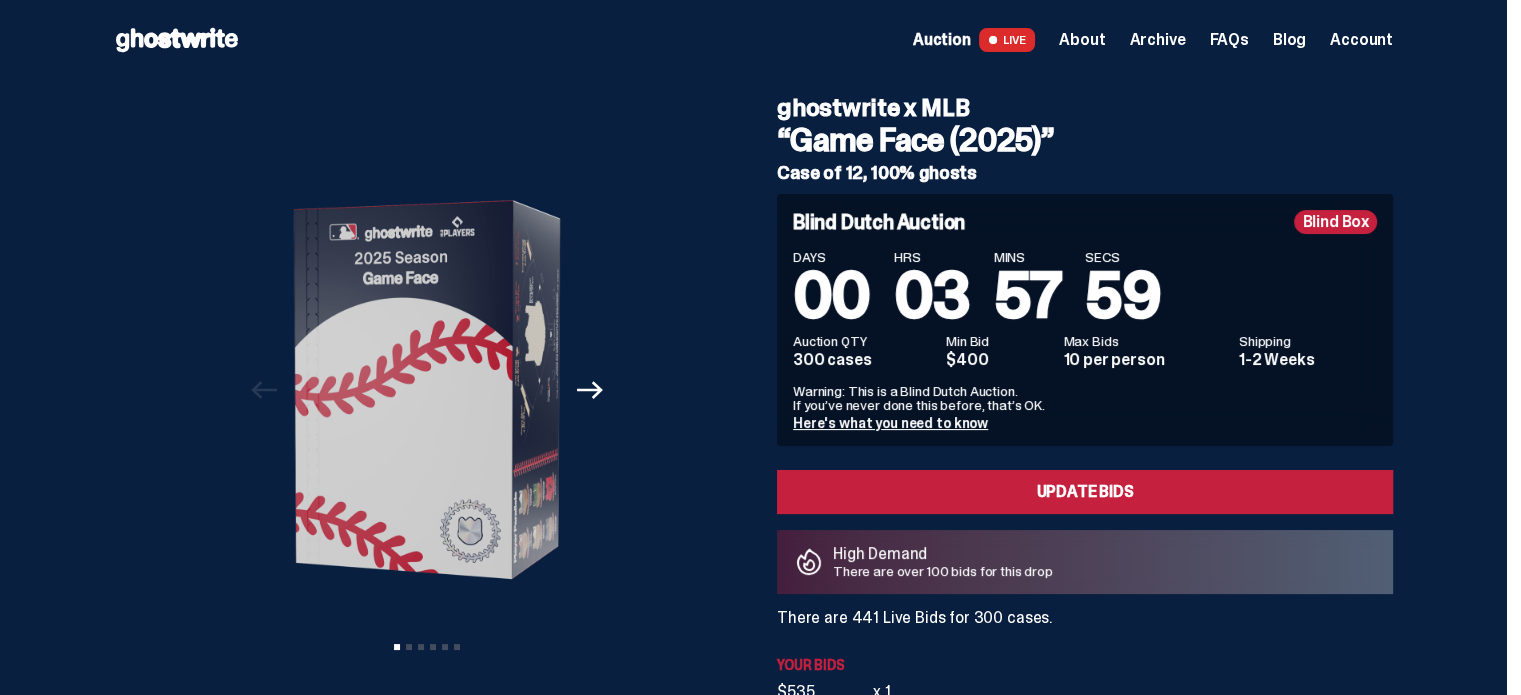 click on "About" at bounding box center [1082, 40] 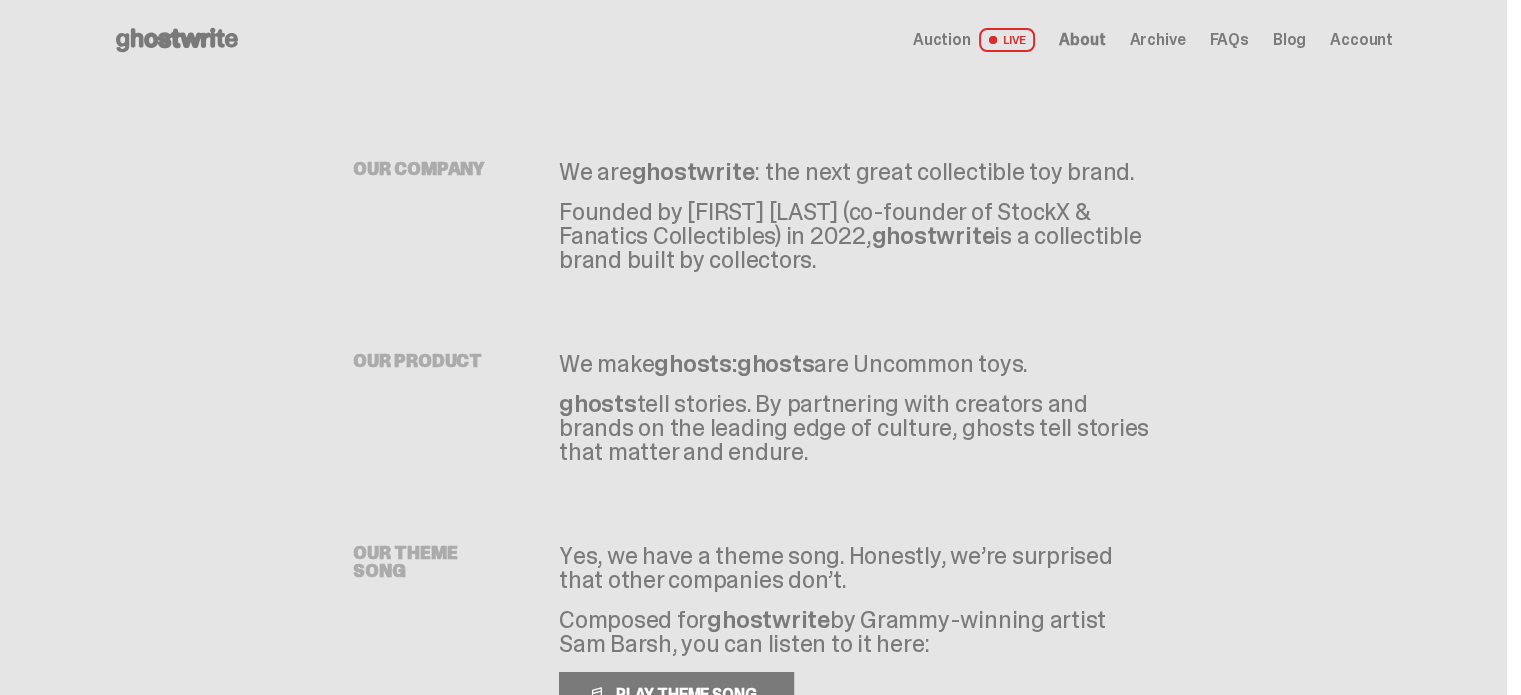 click on "We are  ghostwrite : the next great collectible toy brand.
Founded by [FIRST] [LAST] (co-founder of StockX & Fanatics Collectibles) in 2022,
ghostwrite
is a collectible brand built by collectors." at bounding box center (856, 216) 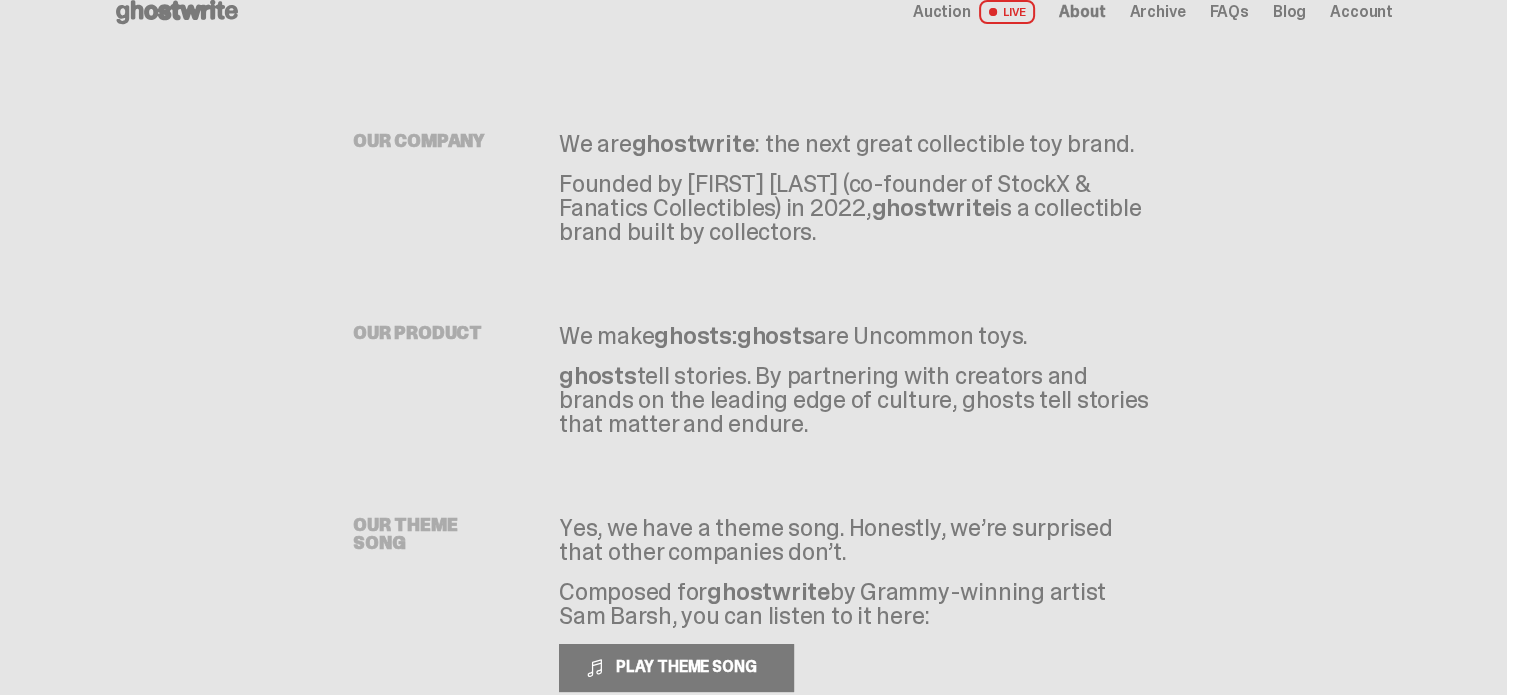 scroll, scrollTop: 0, scrollLeft: 0, axis: both 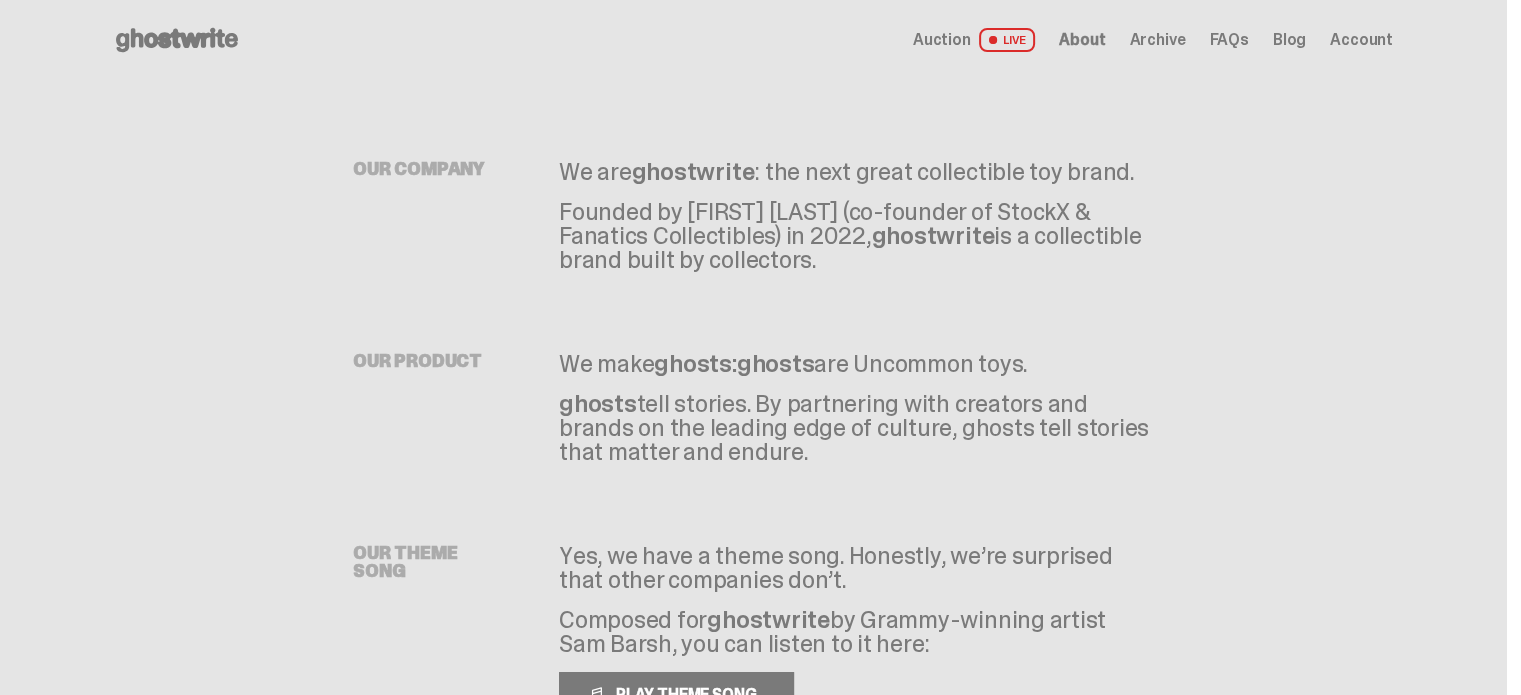 click on "FAQs" at bounding box center (1228, 40) 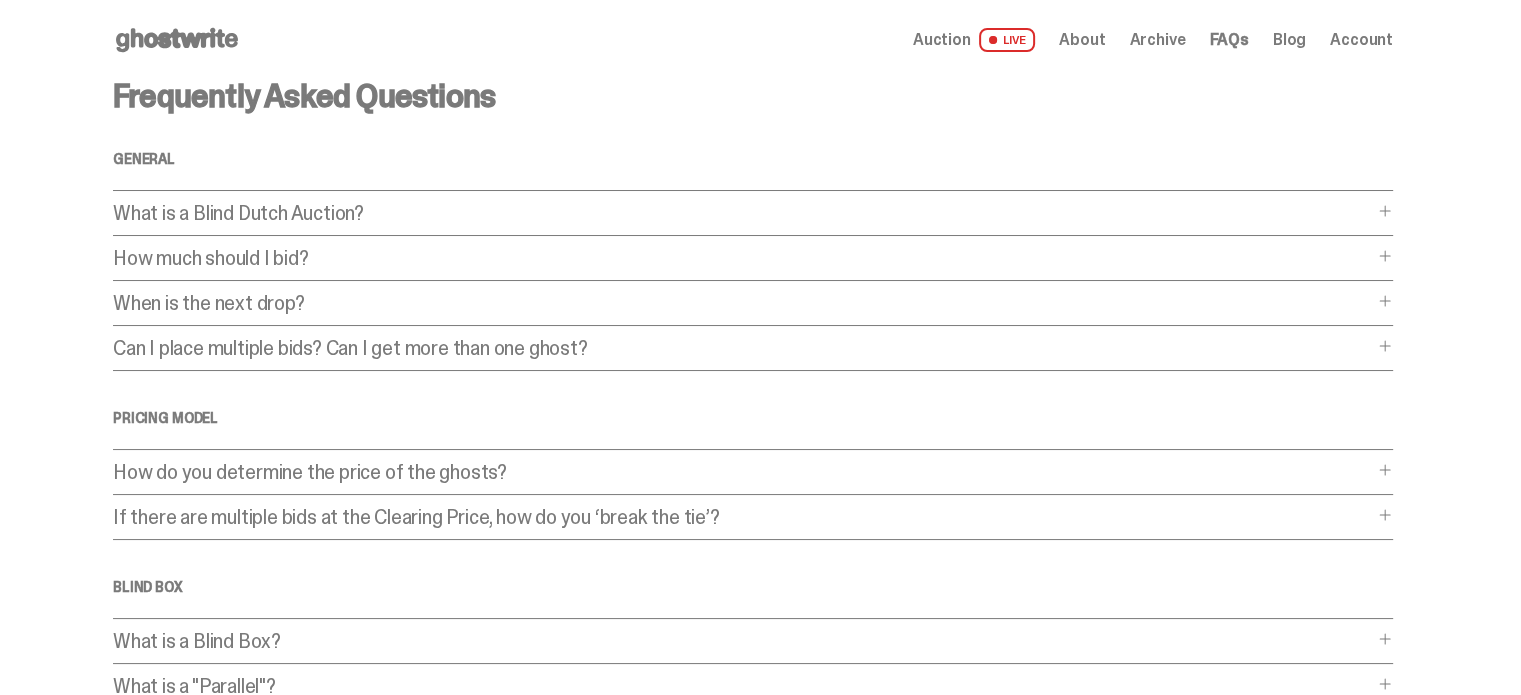 click on "How do you determine the price of the ghosts?" at bounding box center [743, 472] 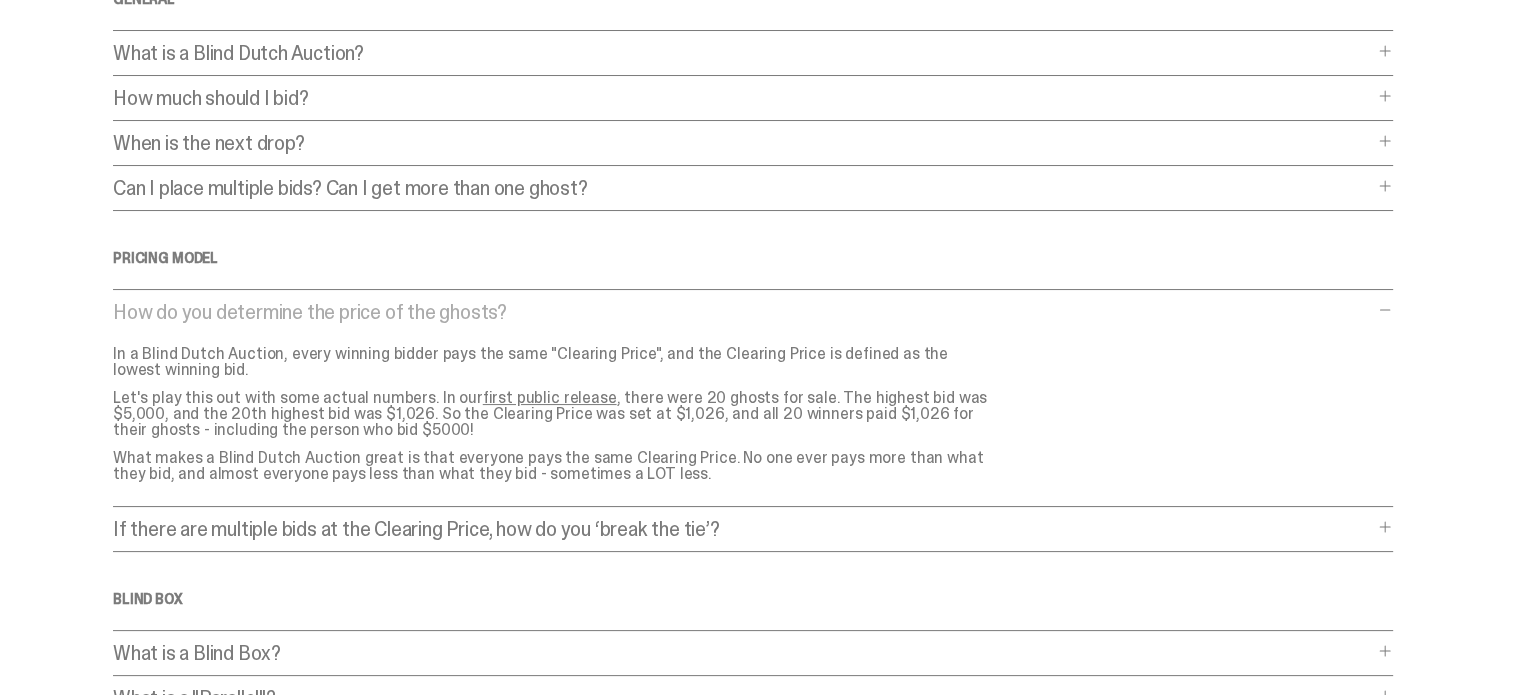 scroll, scrollTop: 200, scrollLeft: 0, axis: vertical 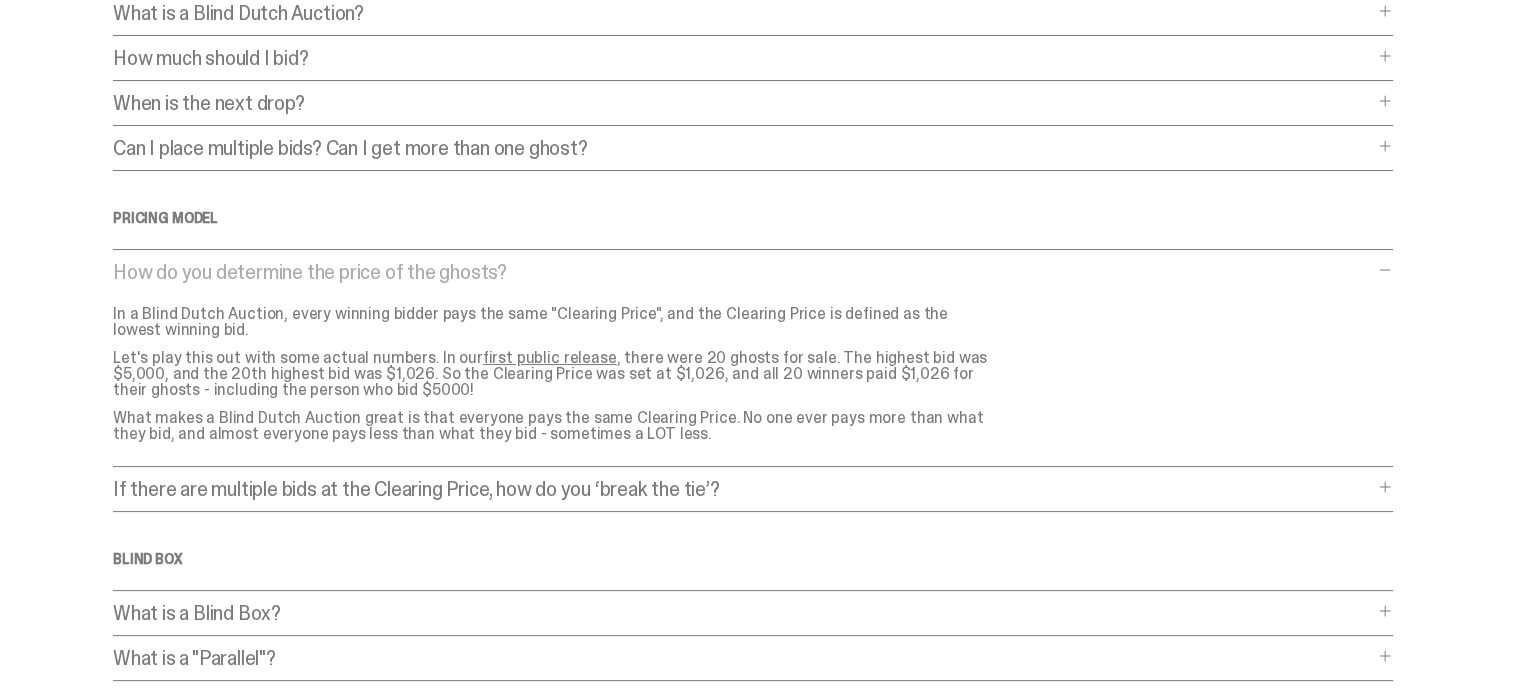 click on "If there are multiple bids at the Clearing Price, how do you ‘break the tie’?" at bounding box center (743, 489) 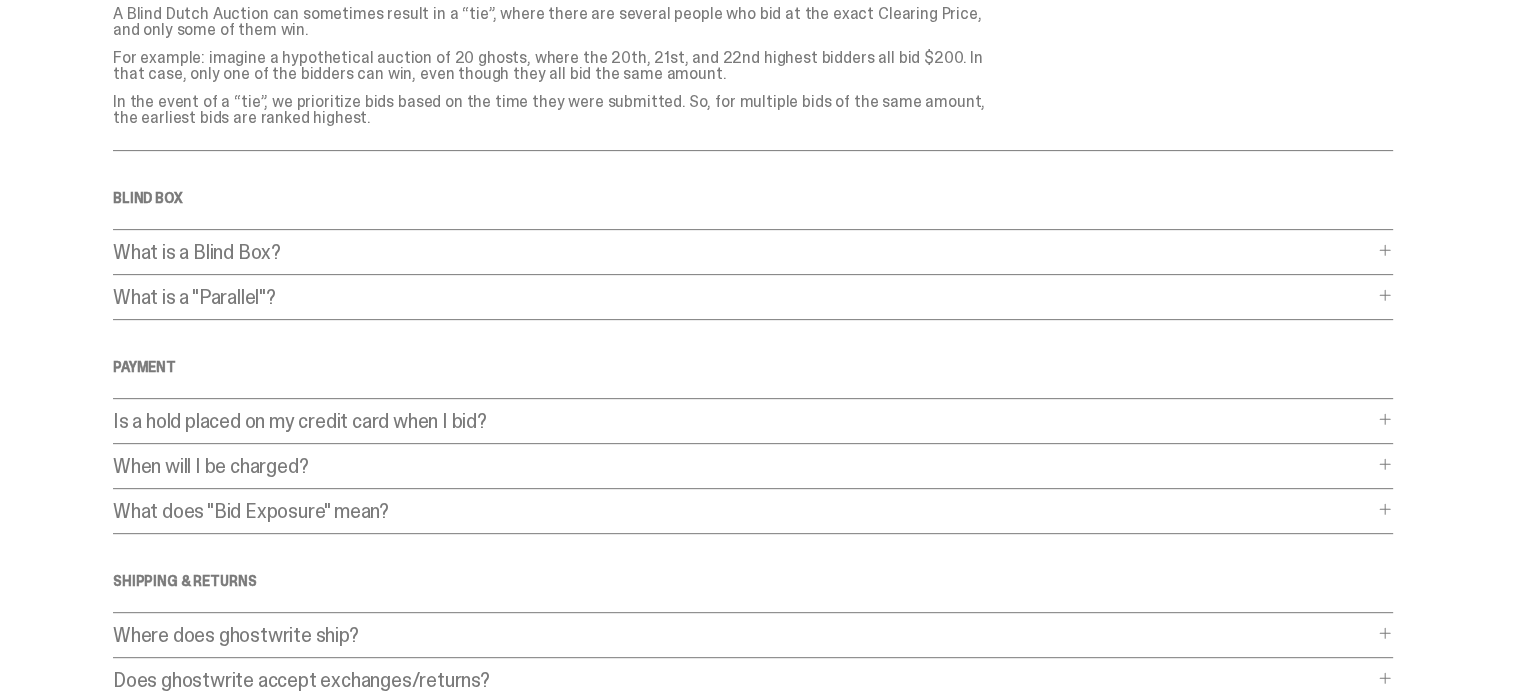 scroll, scrollTop: 723, scrollLeft: 0, axis: vertical 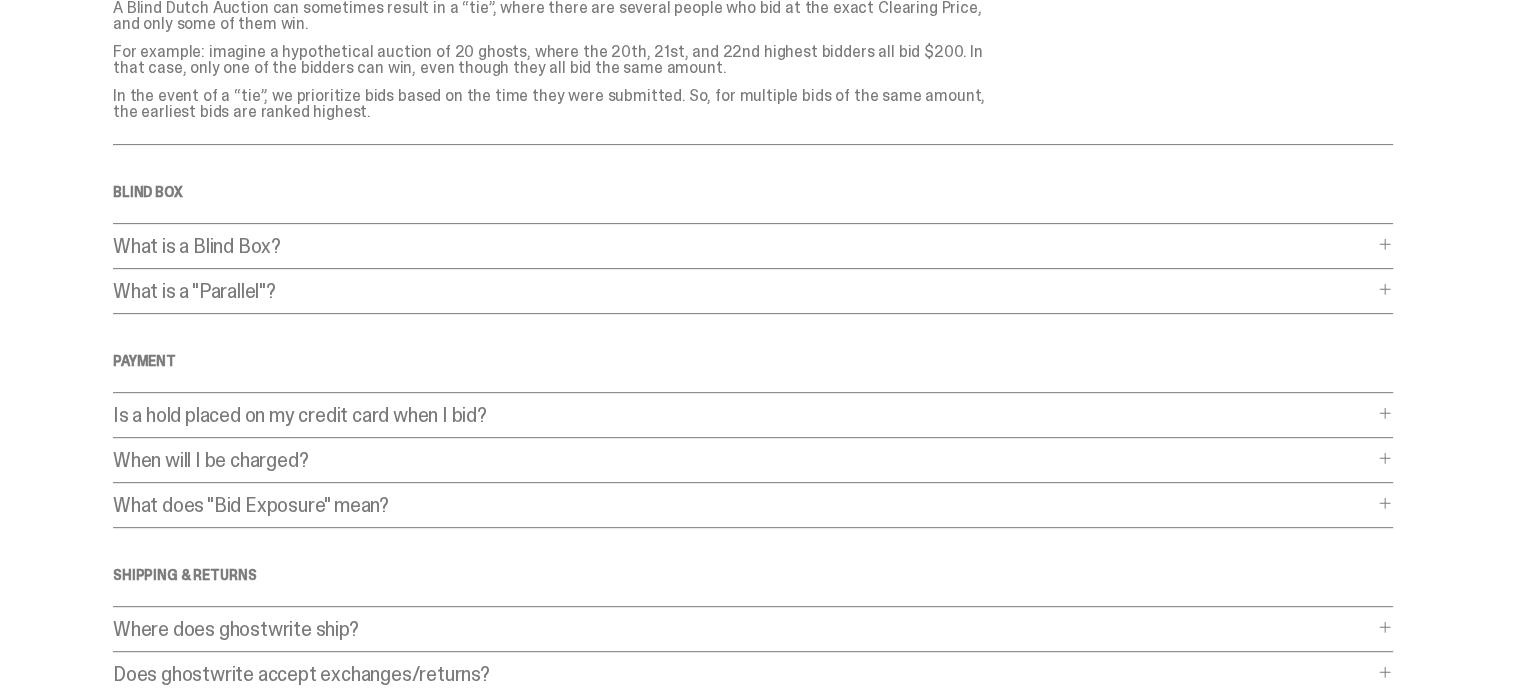 click at bounding box center [1385, 413] 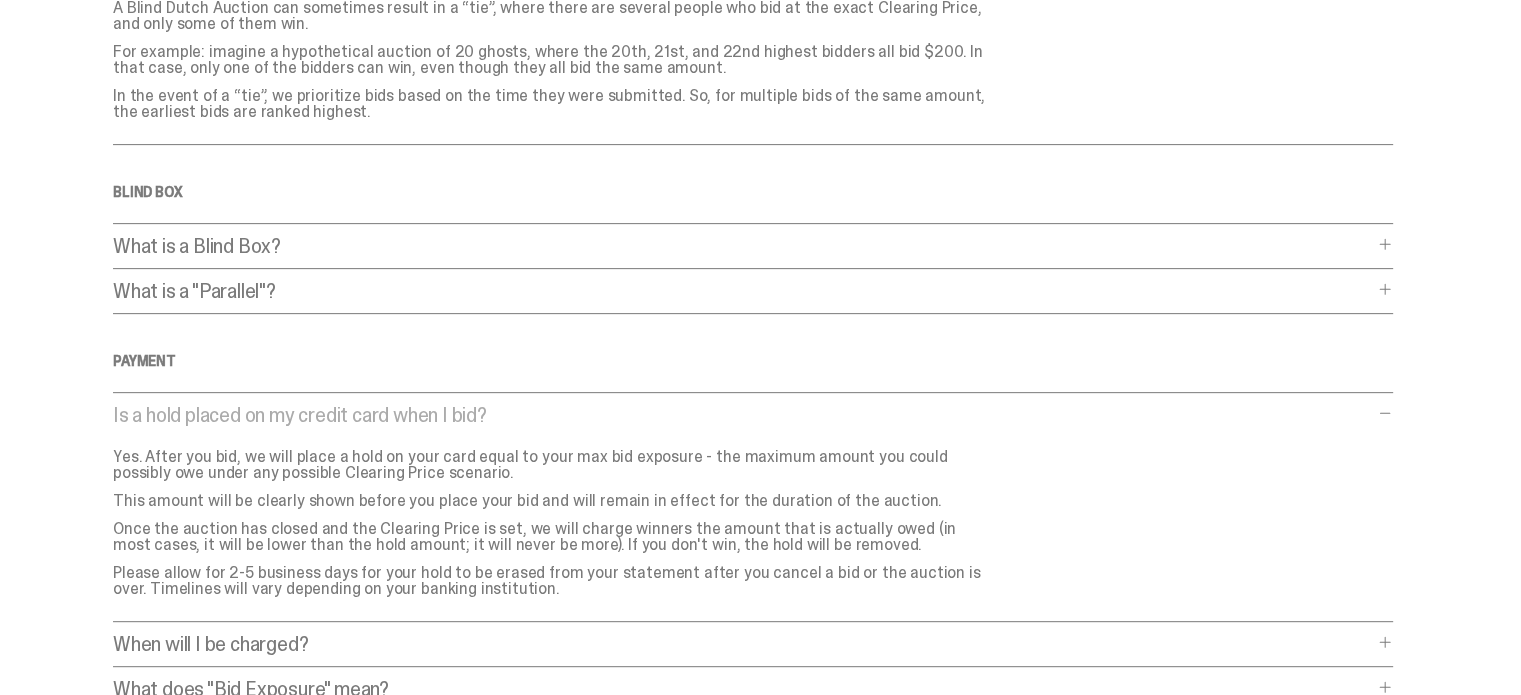 click at bounding box center (1385, 642) 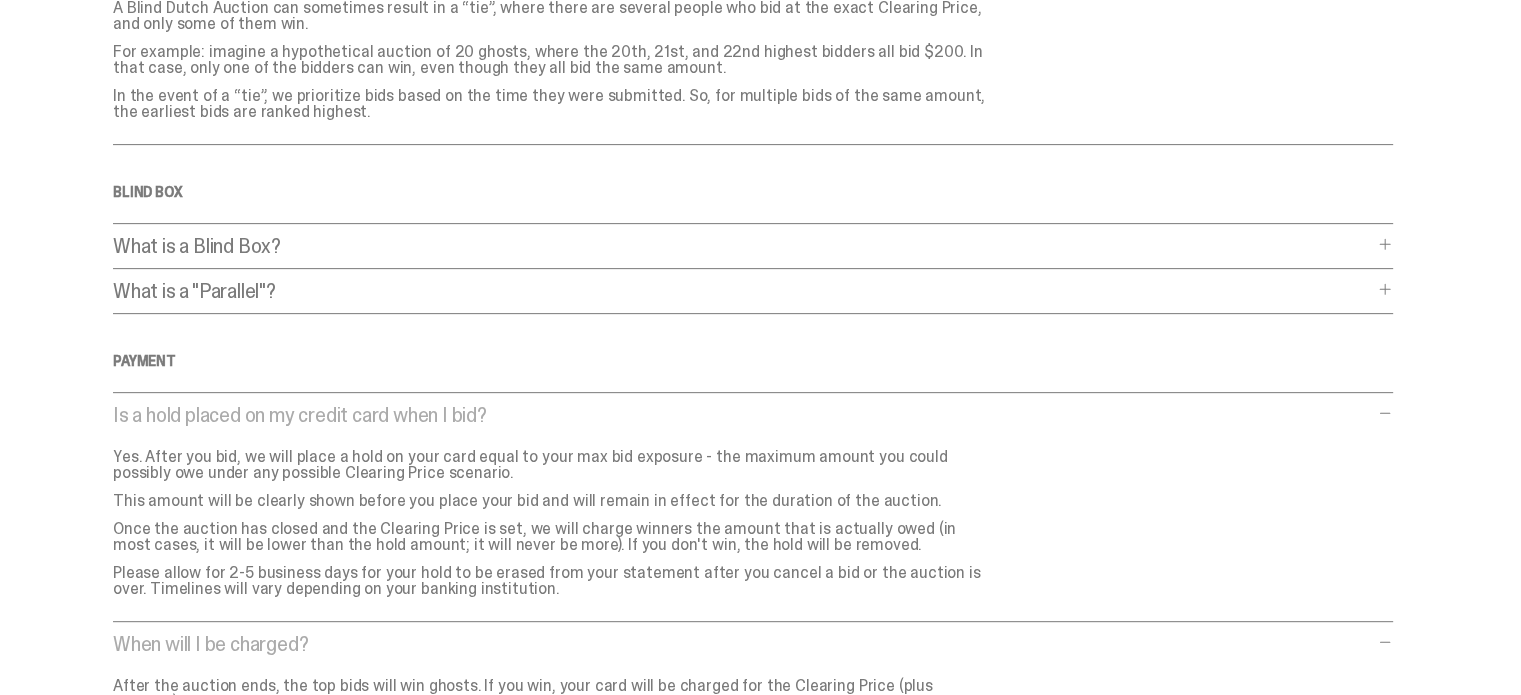 click at bounding box center (1385, 642) 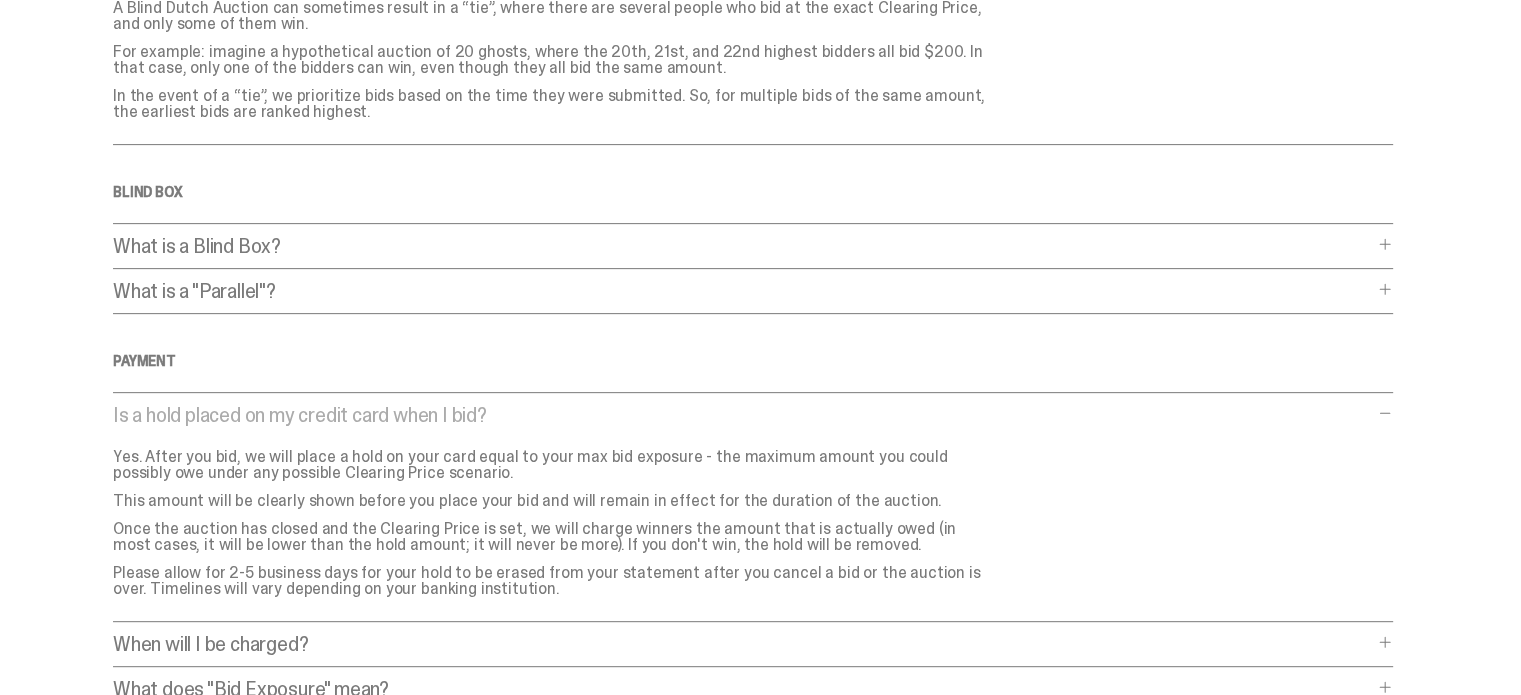 click at bounding box center [1385, 642] 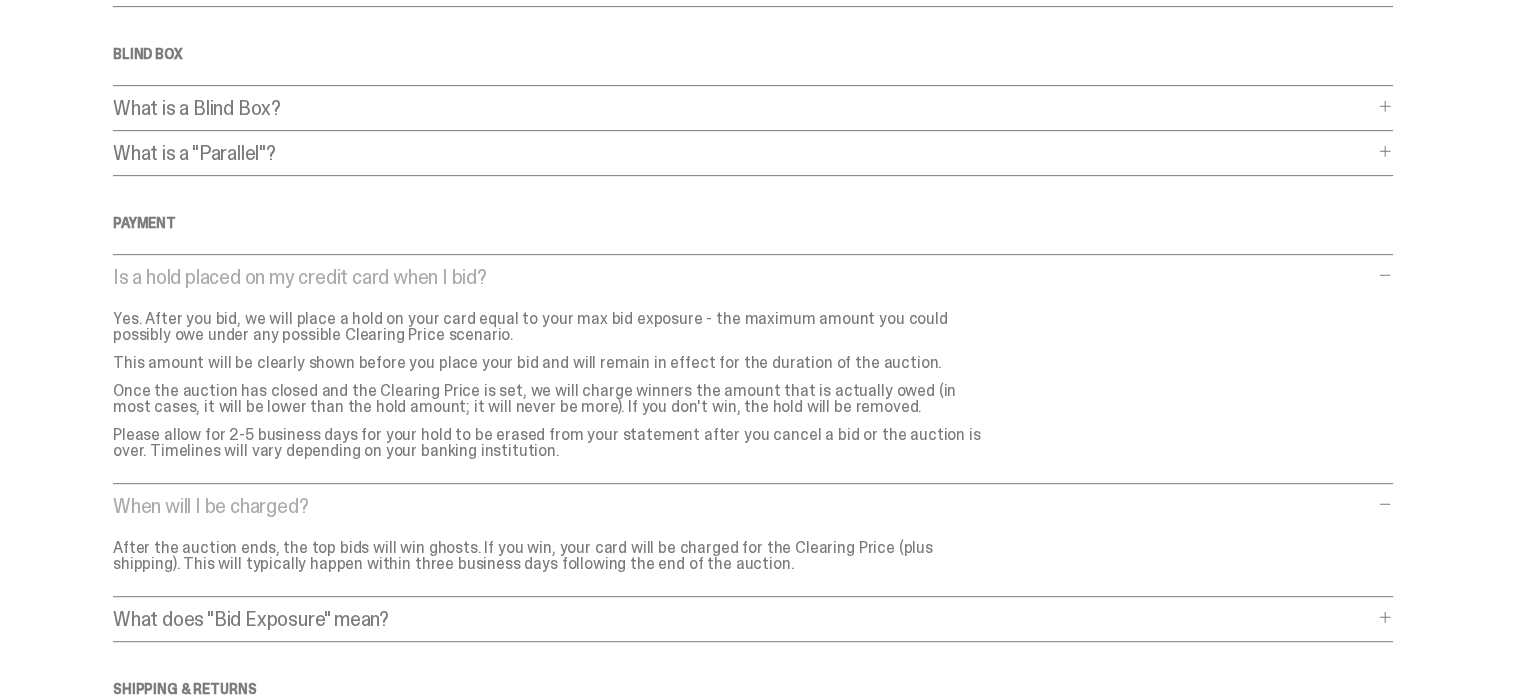 scroll, scrollTop: 963, scrollLeft: 0, axis: vertical 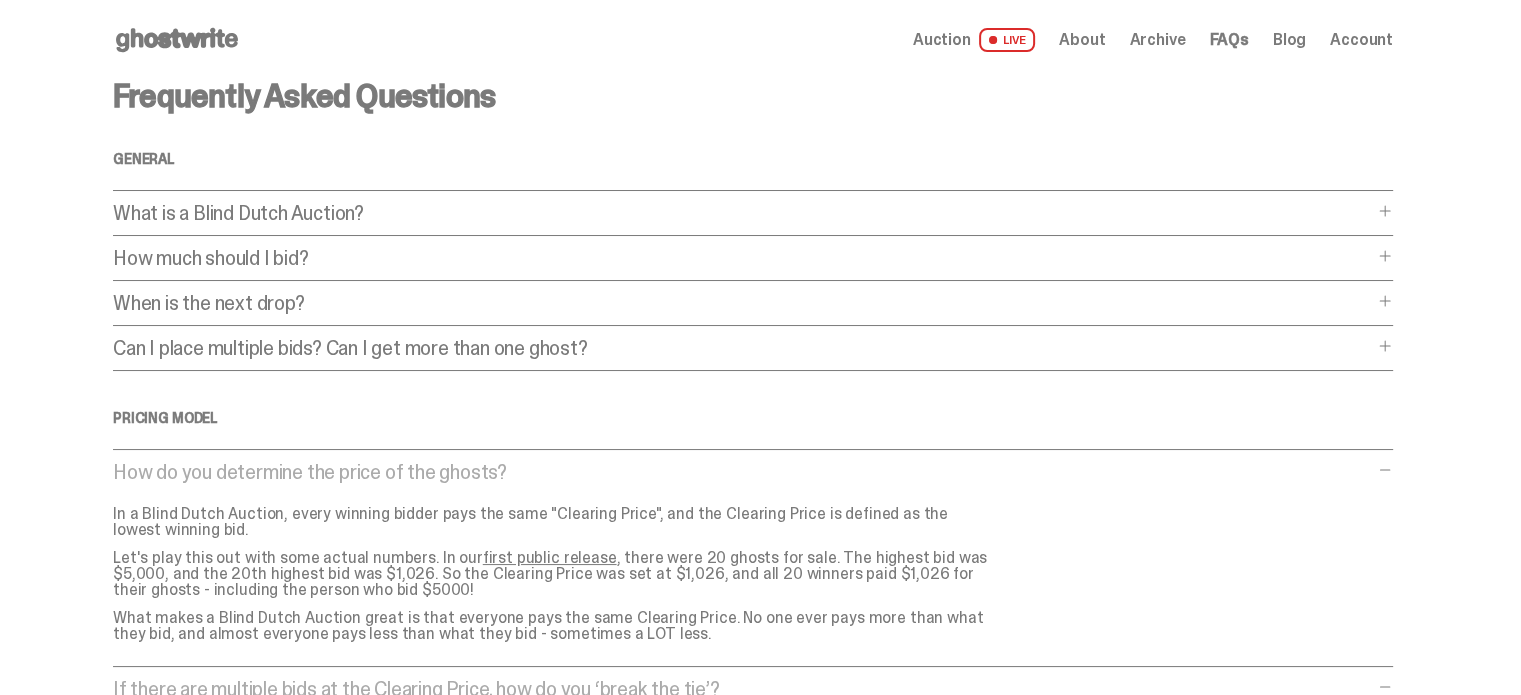 click on "Blog" at bounding box center [1289, 40] 